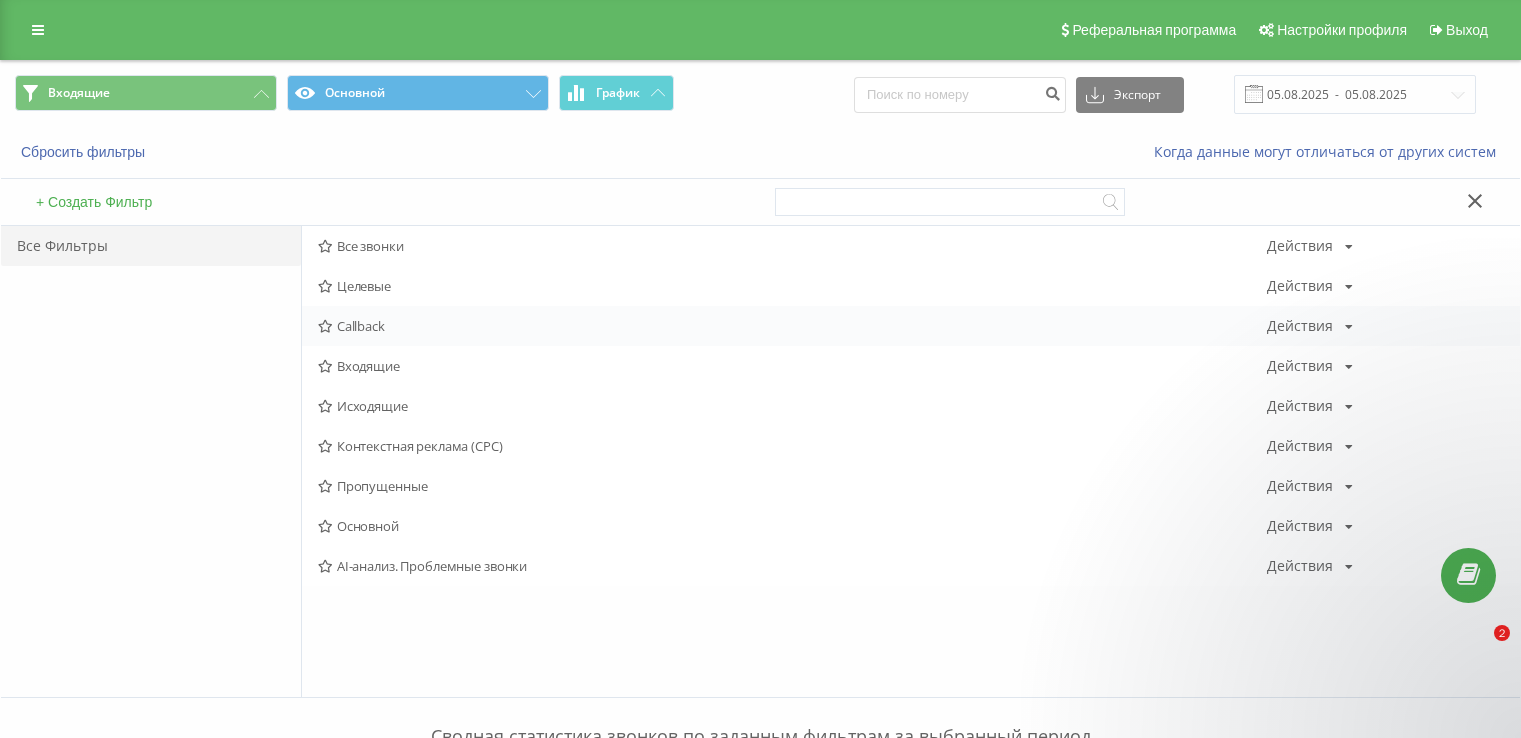 scroll, scrollTop: 0, scrollLeft: 0, axis: both 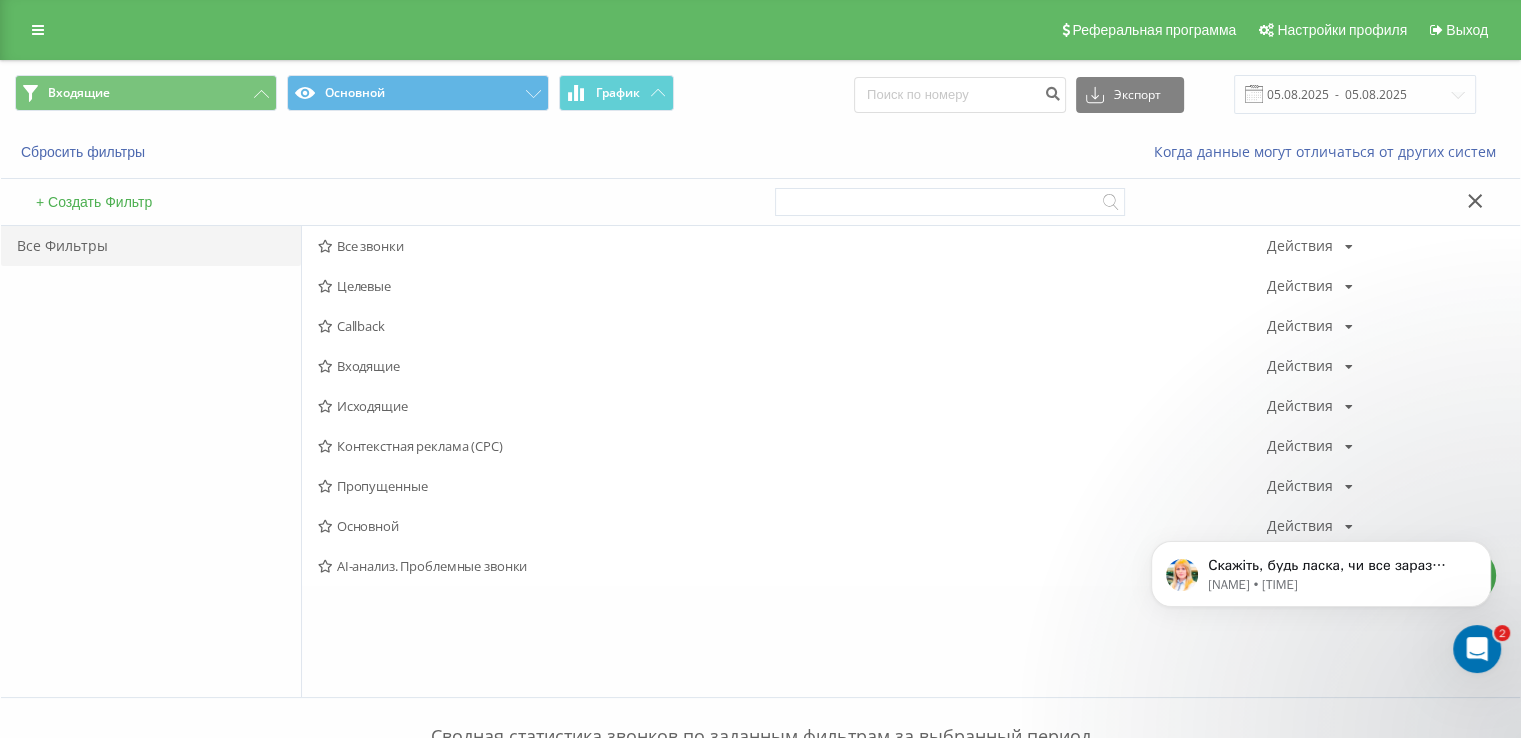 click on "Входящие" at bounding box center (792, 366) 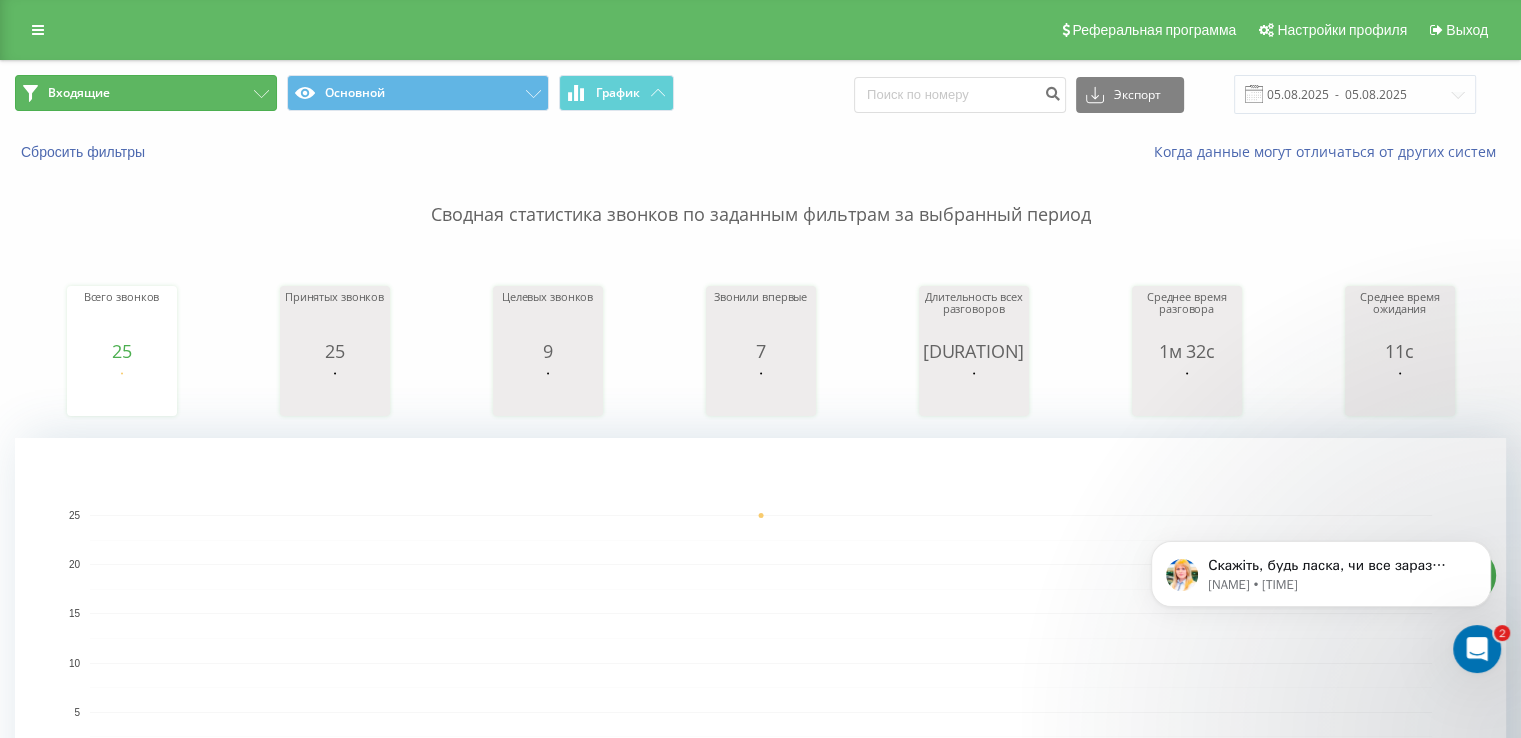 click on "Входящие" at bounding box center (146, 93) 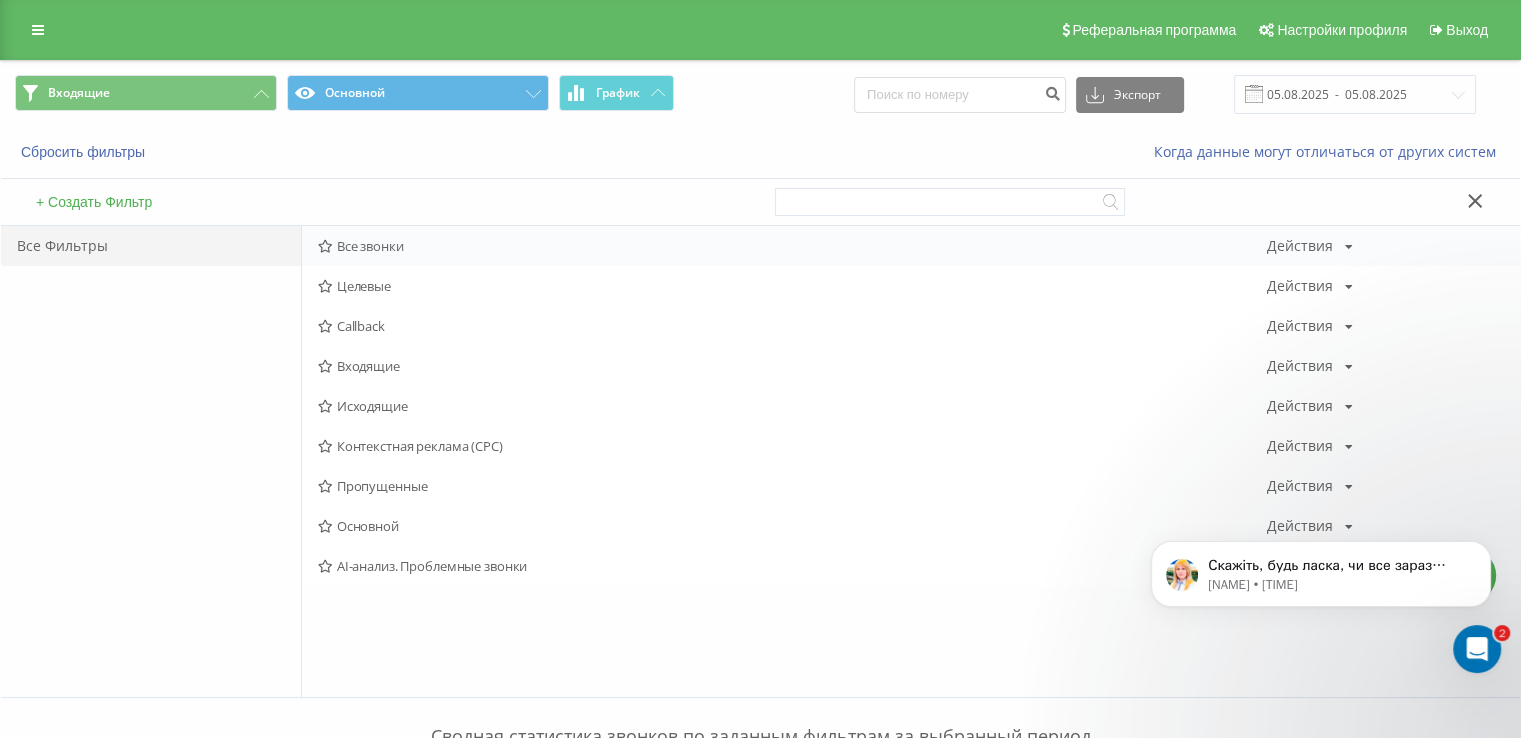 click on "Все звонки" at bounding box center [792, 246] 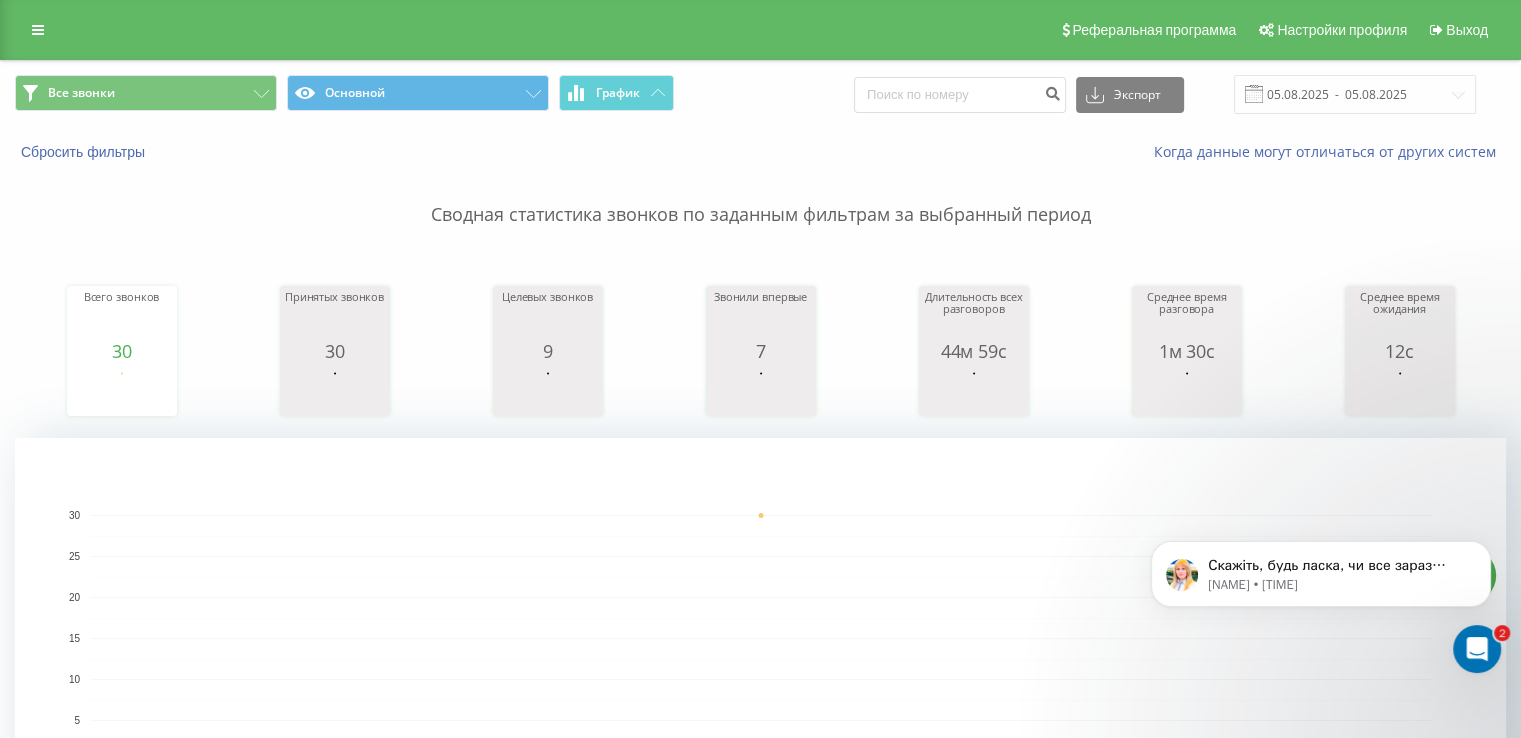 click on "Все звонки Основной График Экспорт .csv .xls .xlsx 05.08.2025  -  05.08.2025" at bounding box center [760, 94] 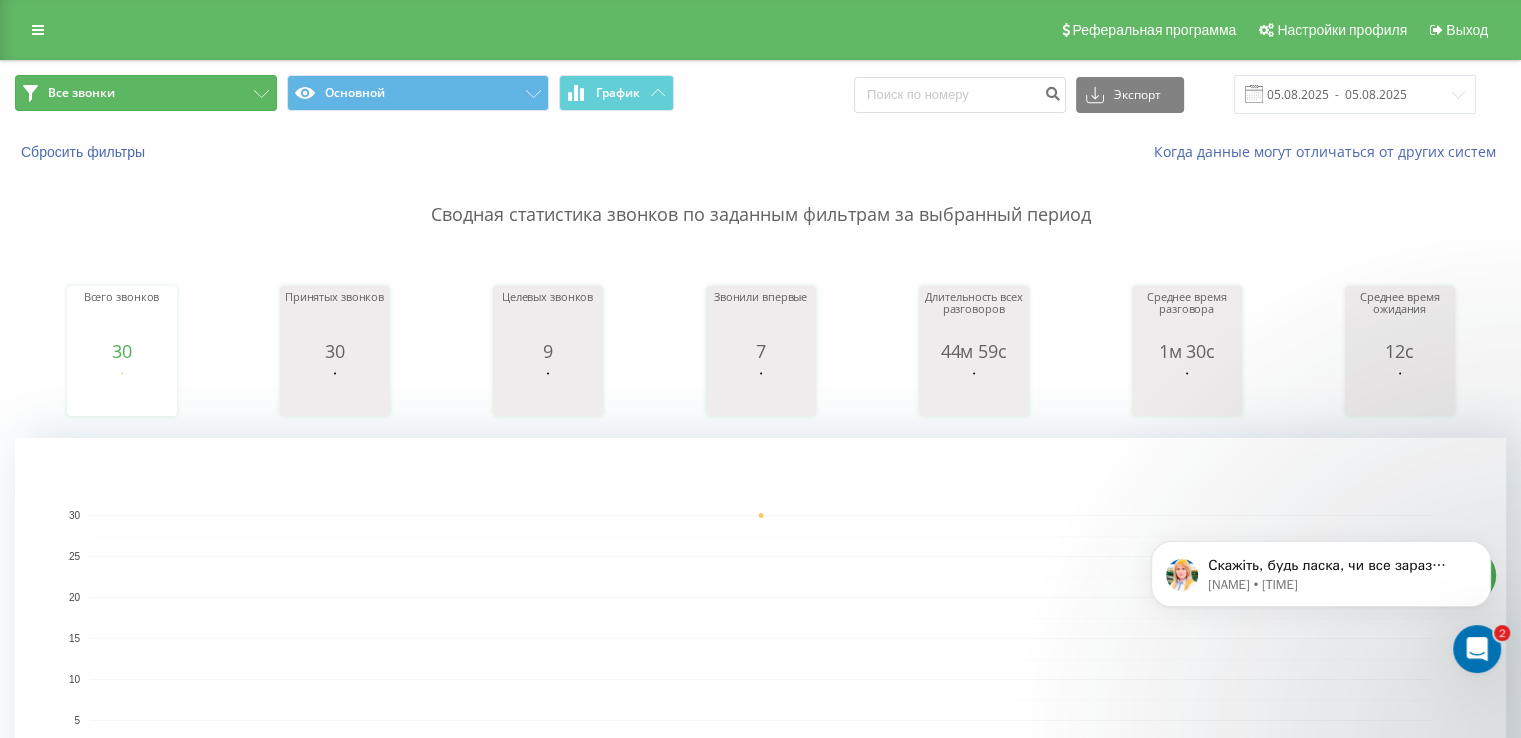 click on "Все звонки" at bounding box center (146, 93) 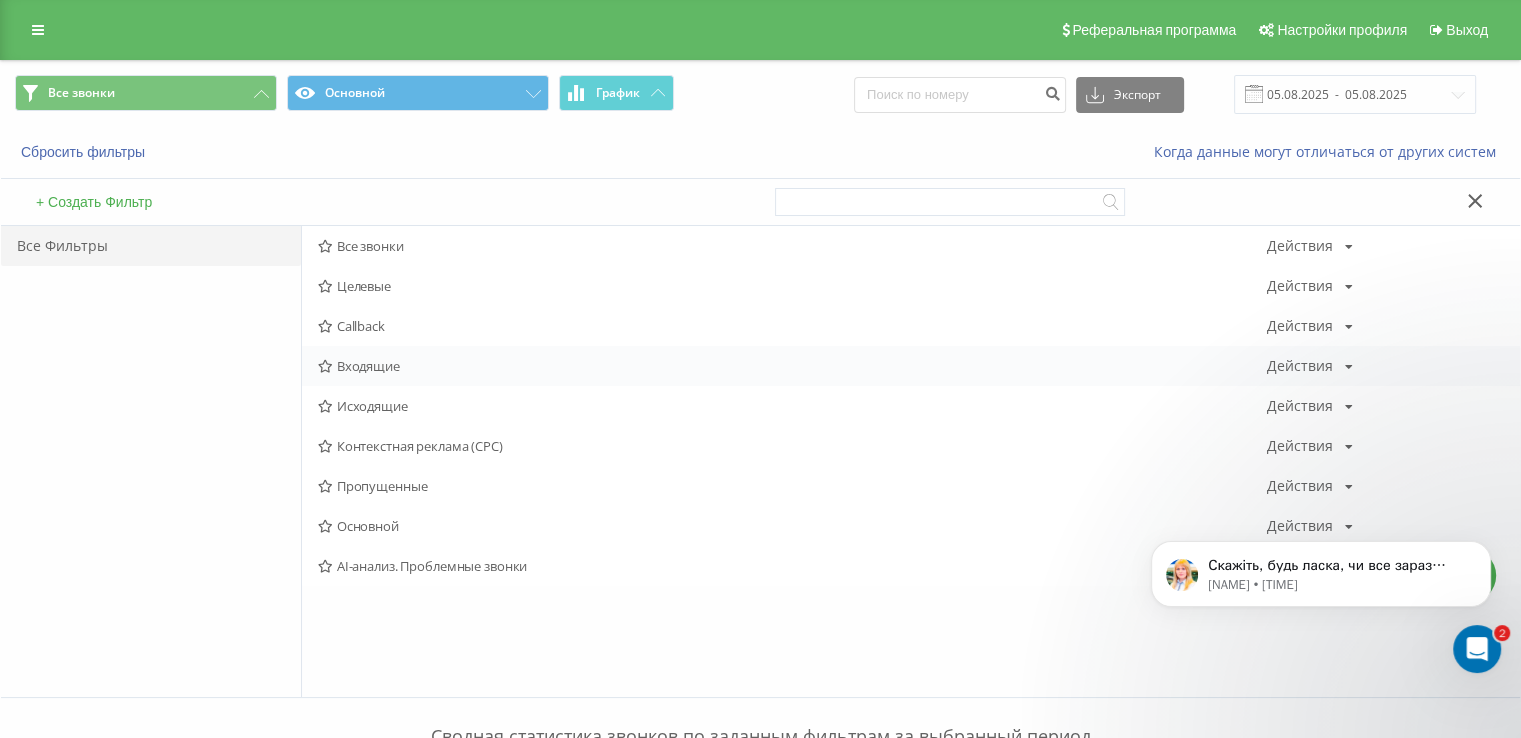 click on "Входящие Действия Редактировать Копировать Удалить По умолчанию Поделиться" at bounding box center [911, 366] 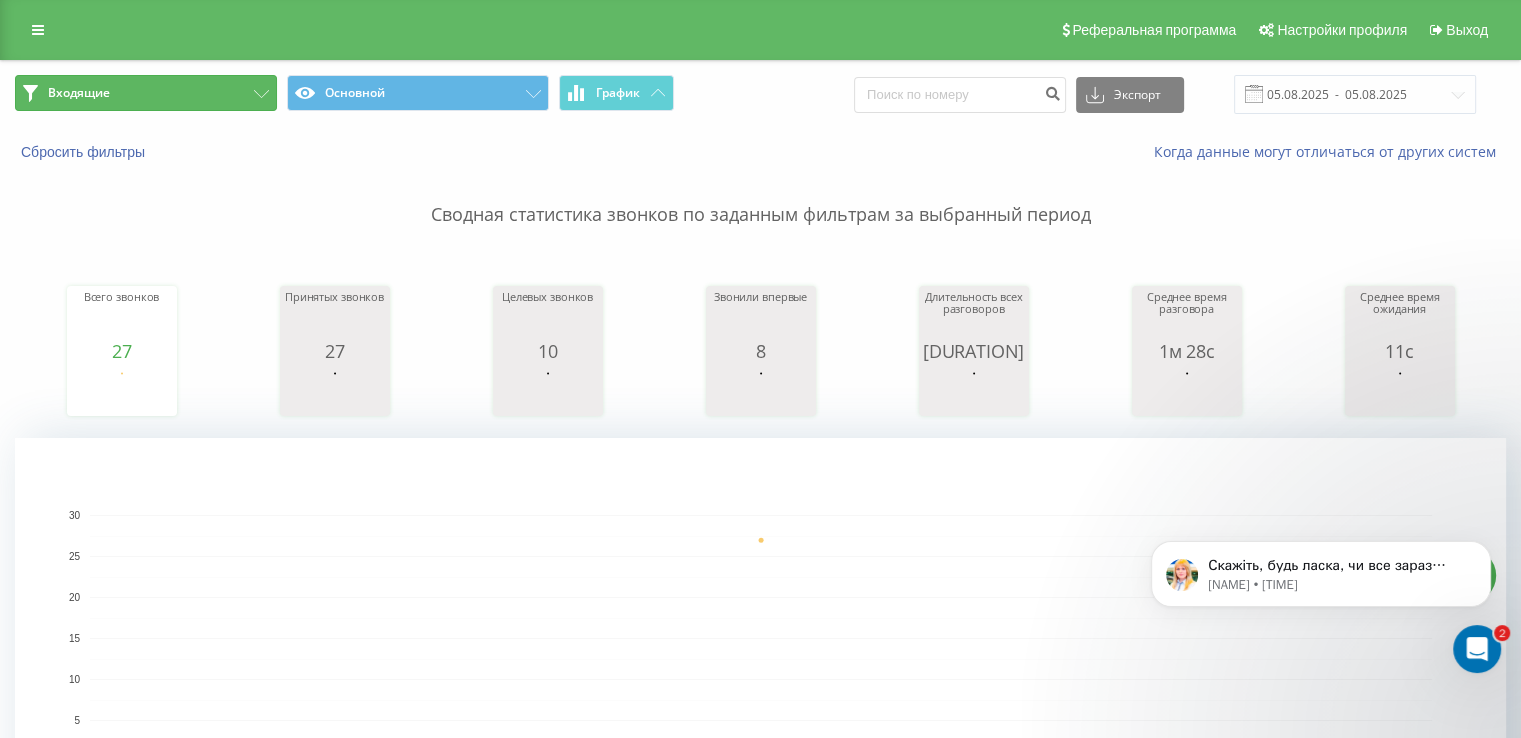 click on "Входящие" at bounding box center [146, 93] 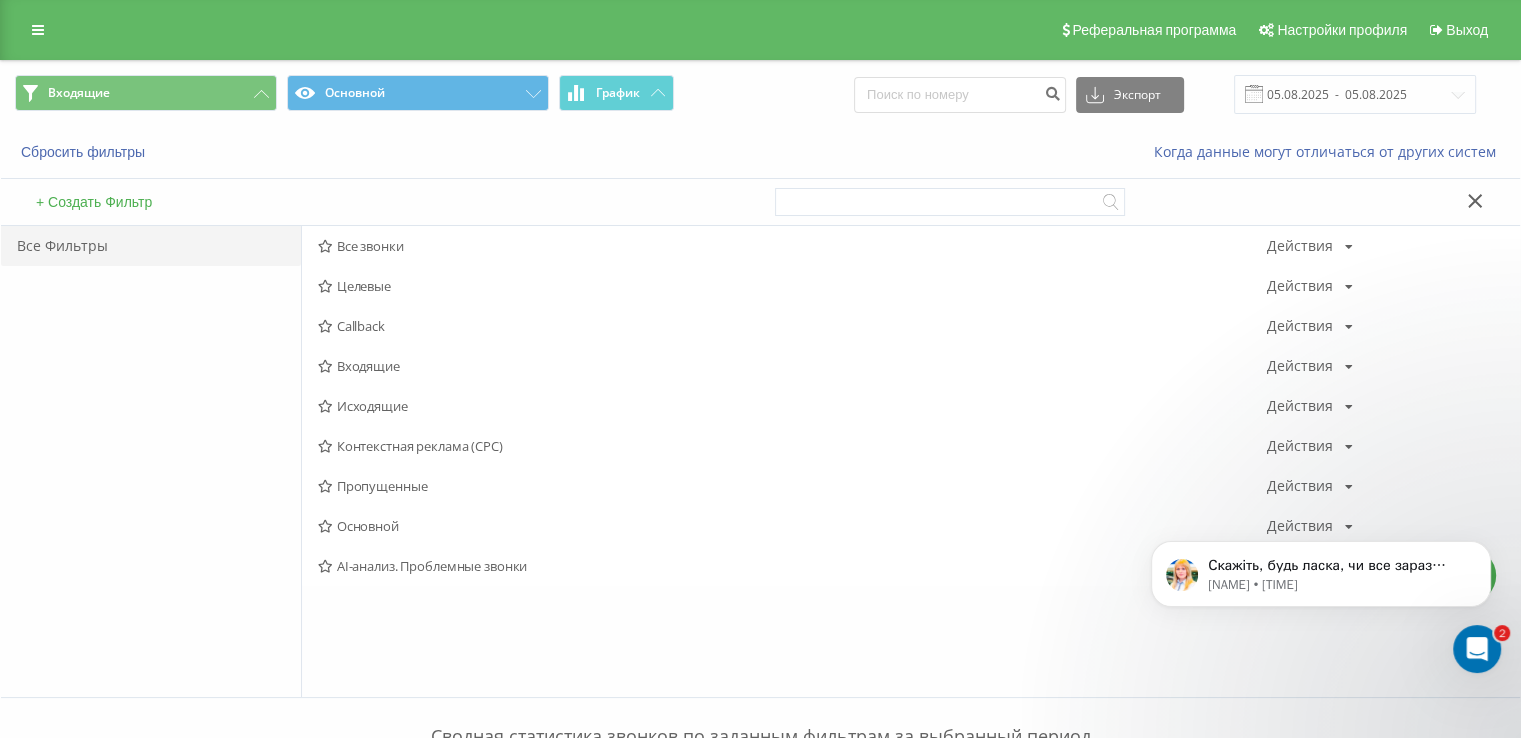 click on "Исходящие" at bounding box center [792, 406] 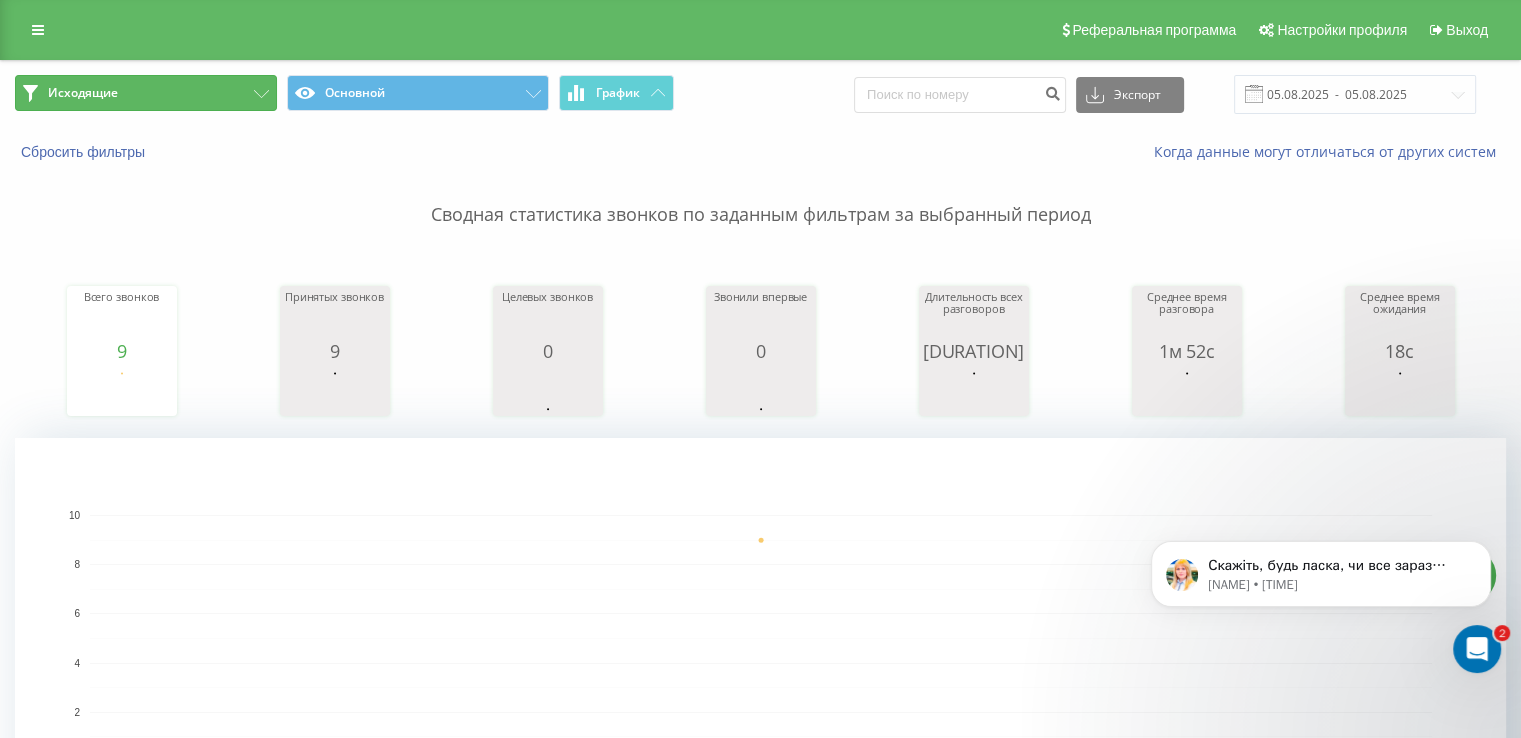 click on "Исходящие" at bounding box center (146, 93) 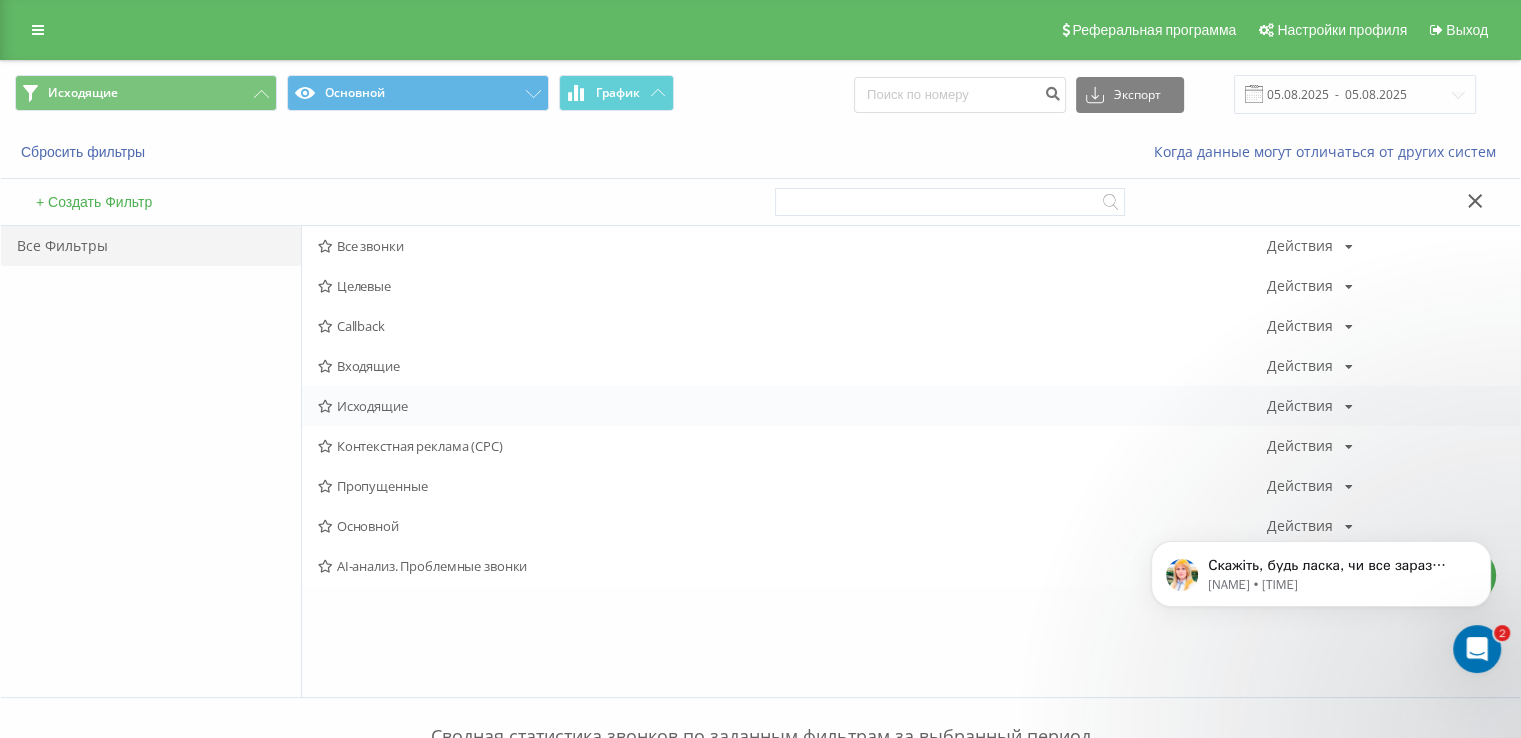 click on "Исходящие" at bounding box center (792, 406) 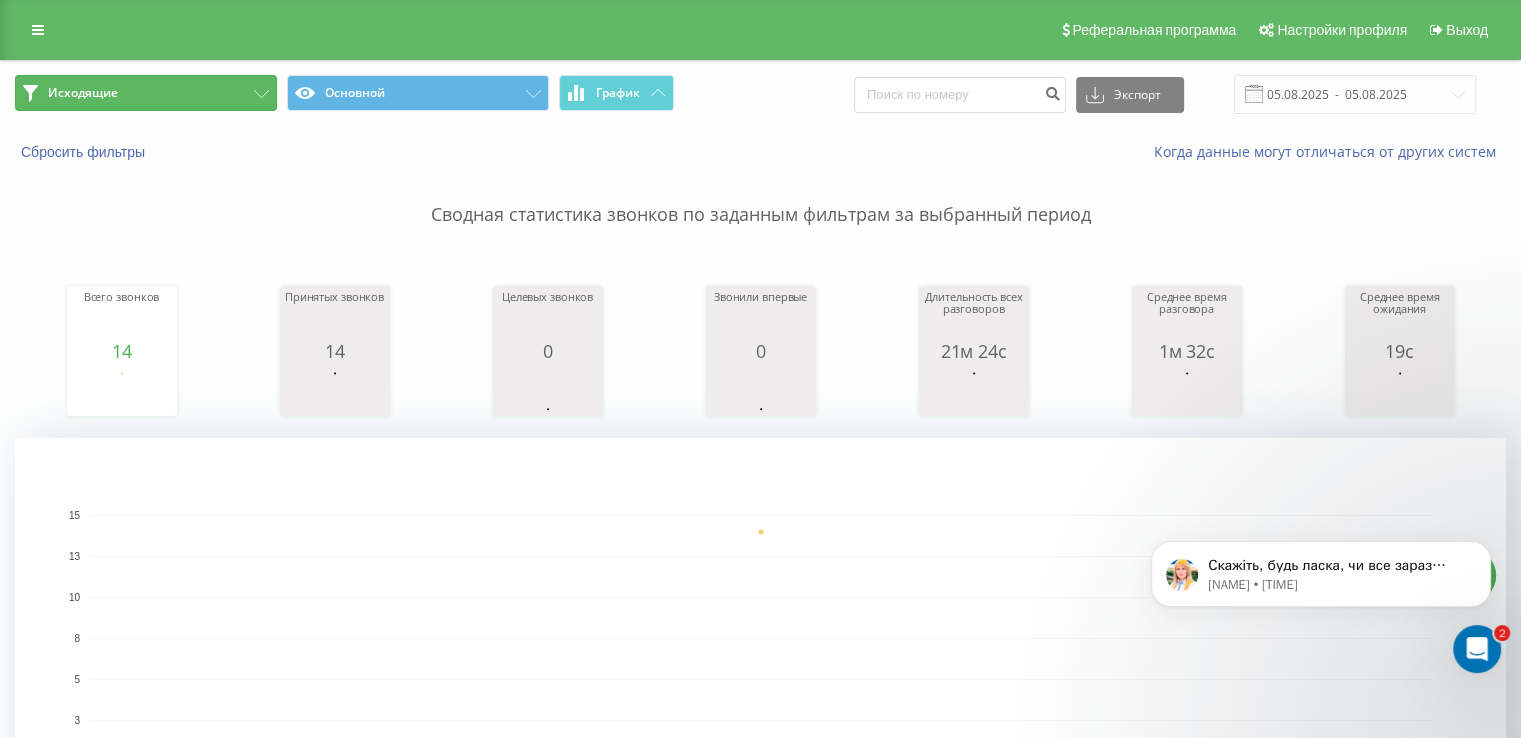click on "Исходящие" at bounding box center (146, 93) 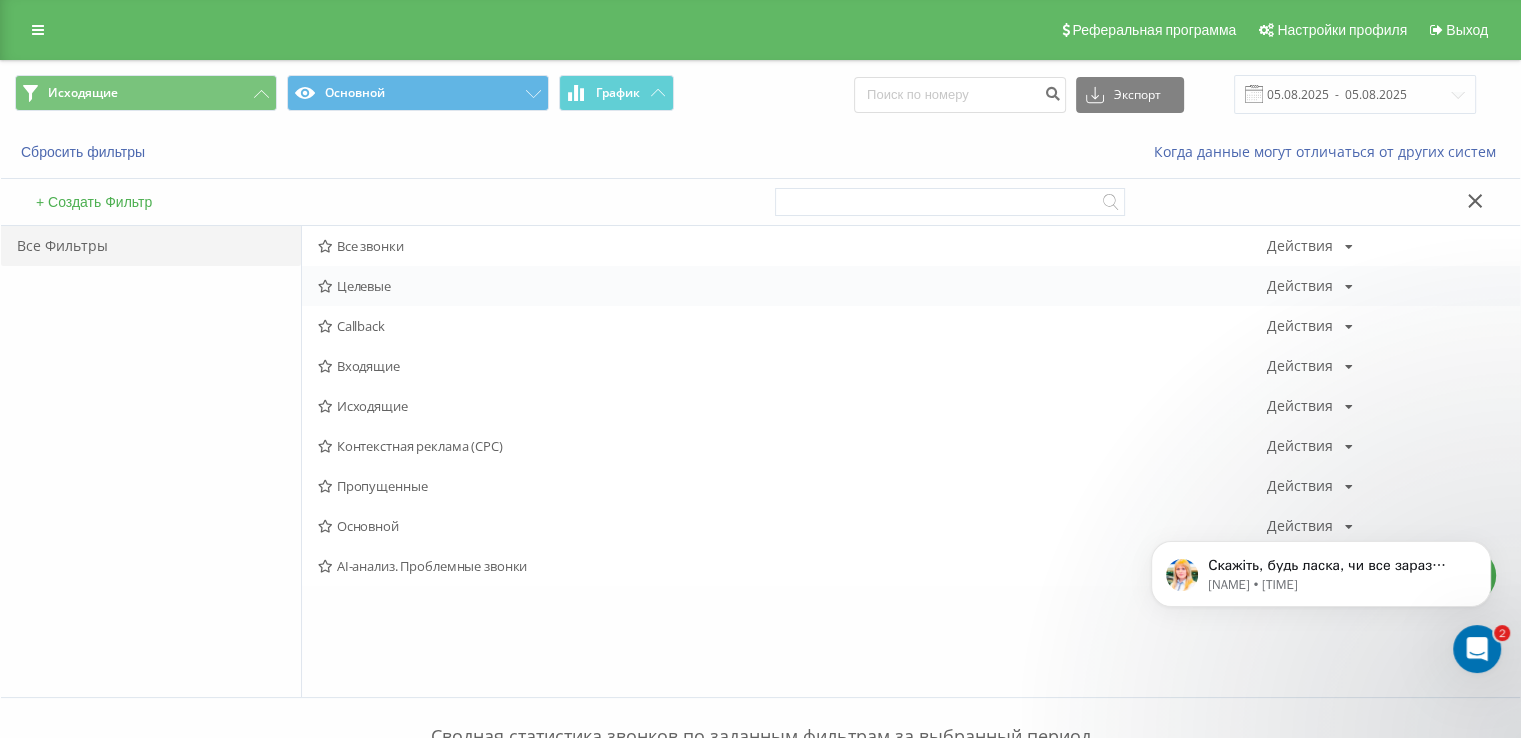 click on "Целевые Действия Редактировать Копировать Удалить По умолчанию Поделиться" at bounding box center (911, 286) 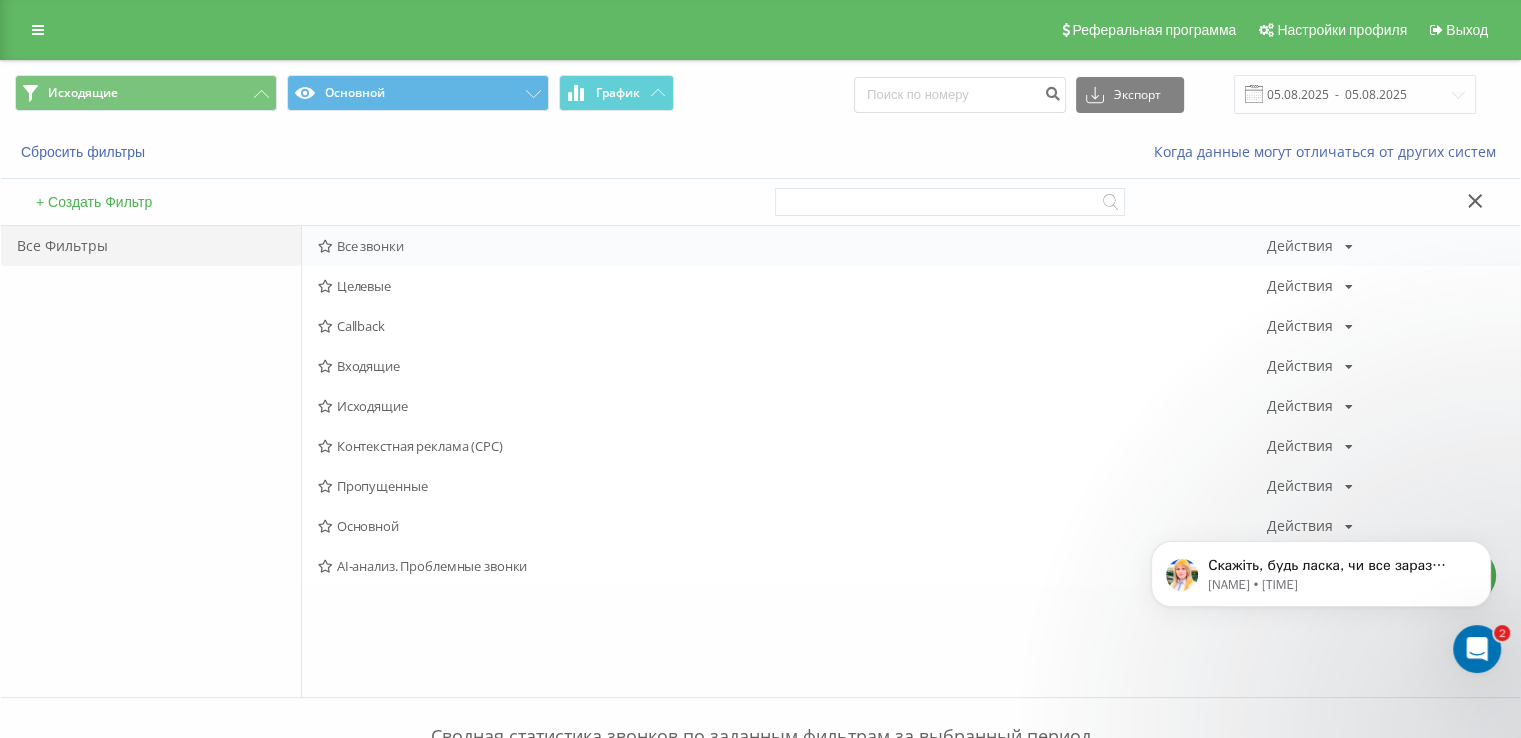 click on "Все звонки" at bounding box center [792, 246] 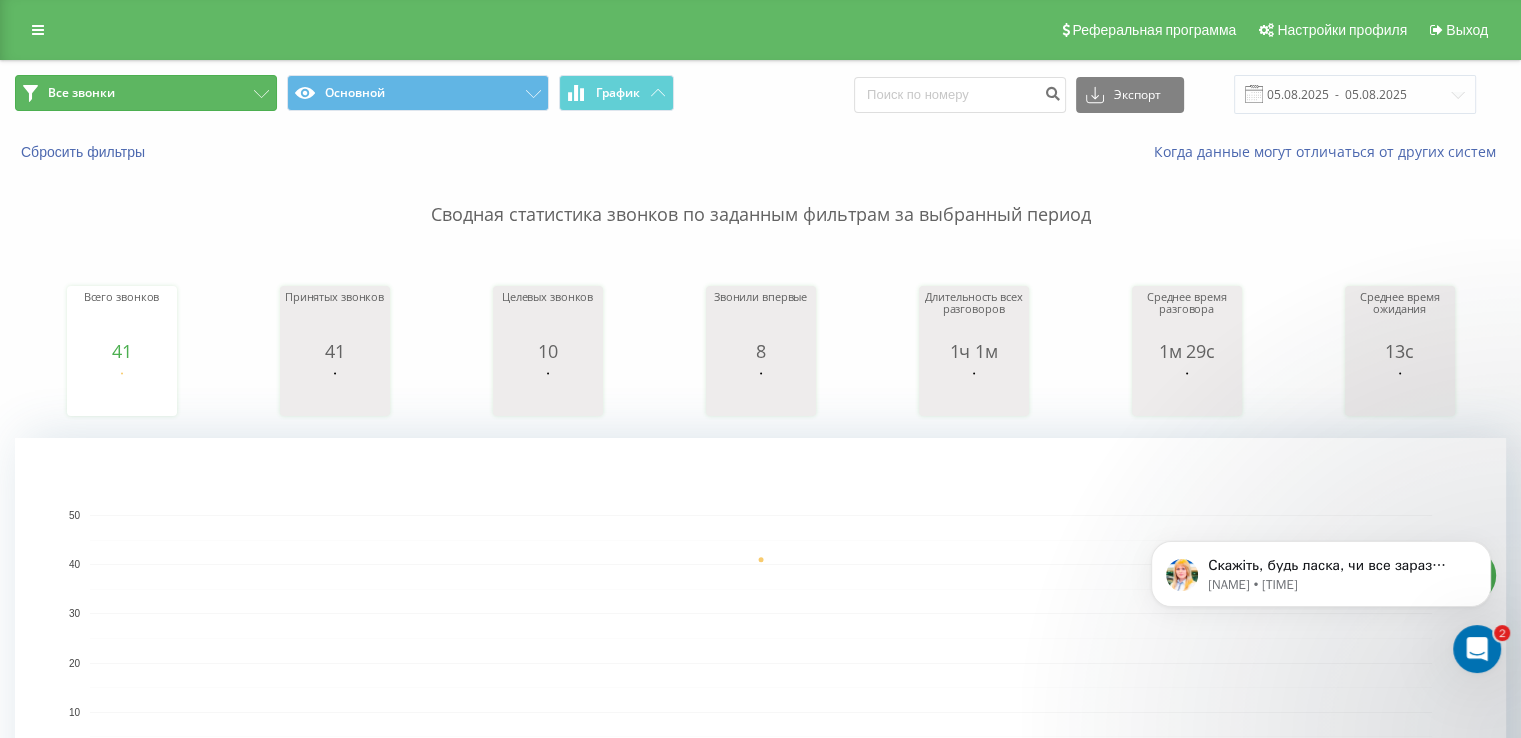 click on "Все звонки" at bounding box center (146, 93) 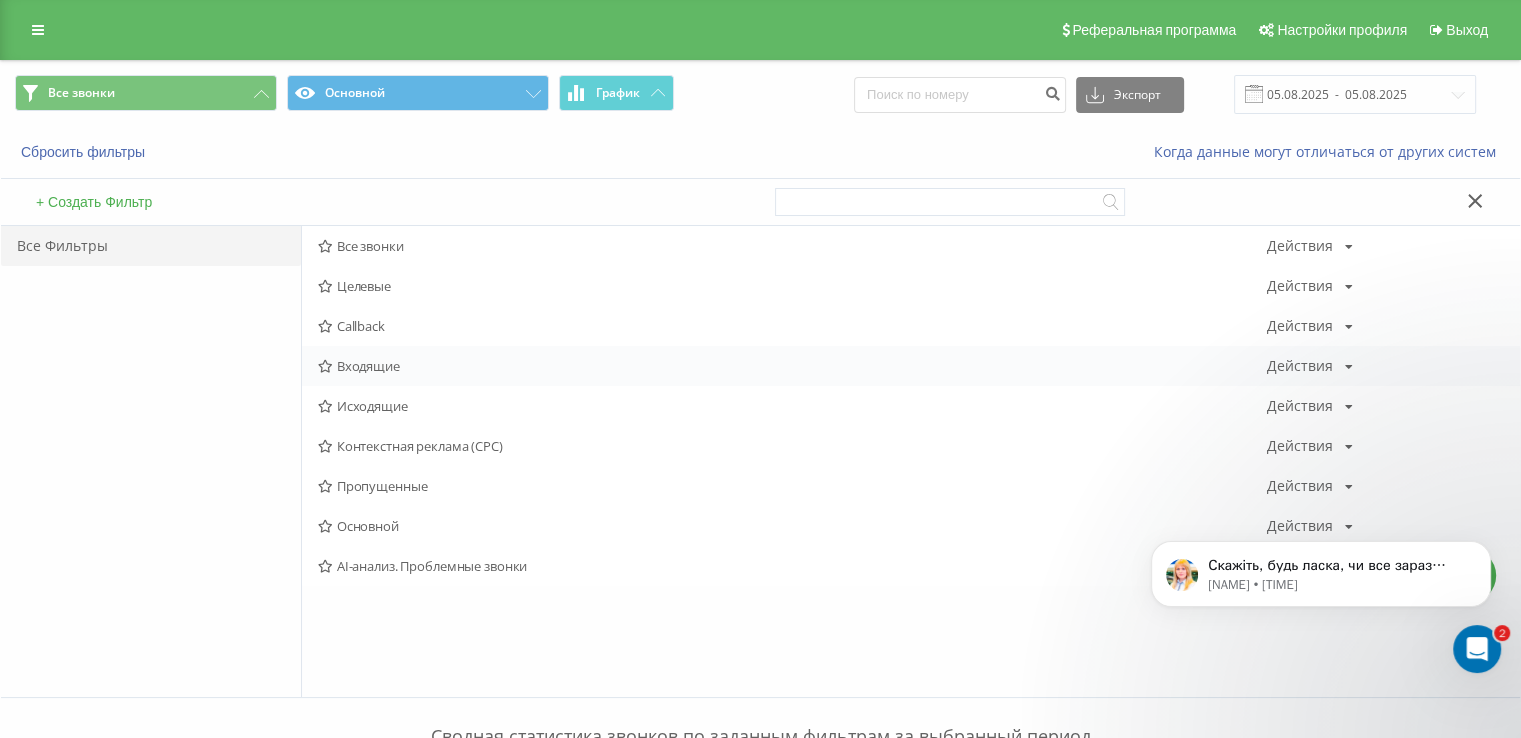 click on "Входящие" at bounding box center [792, 366] 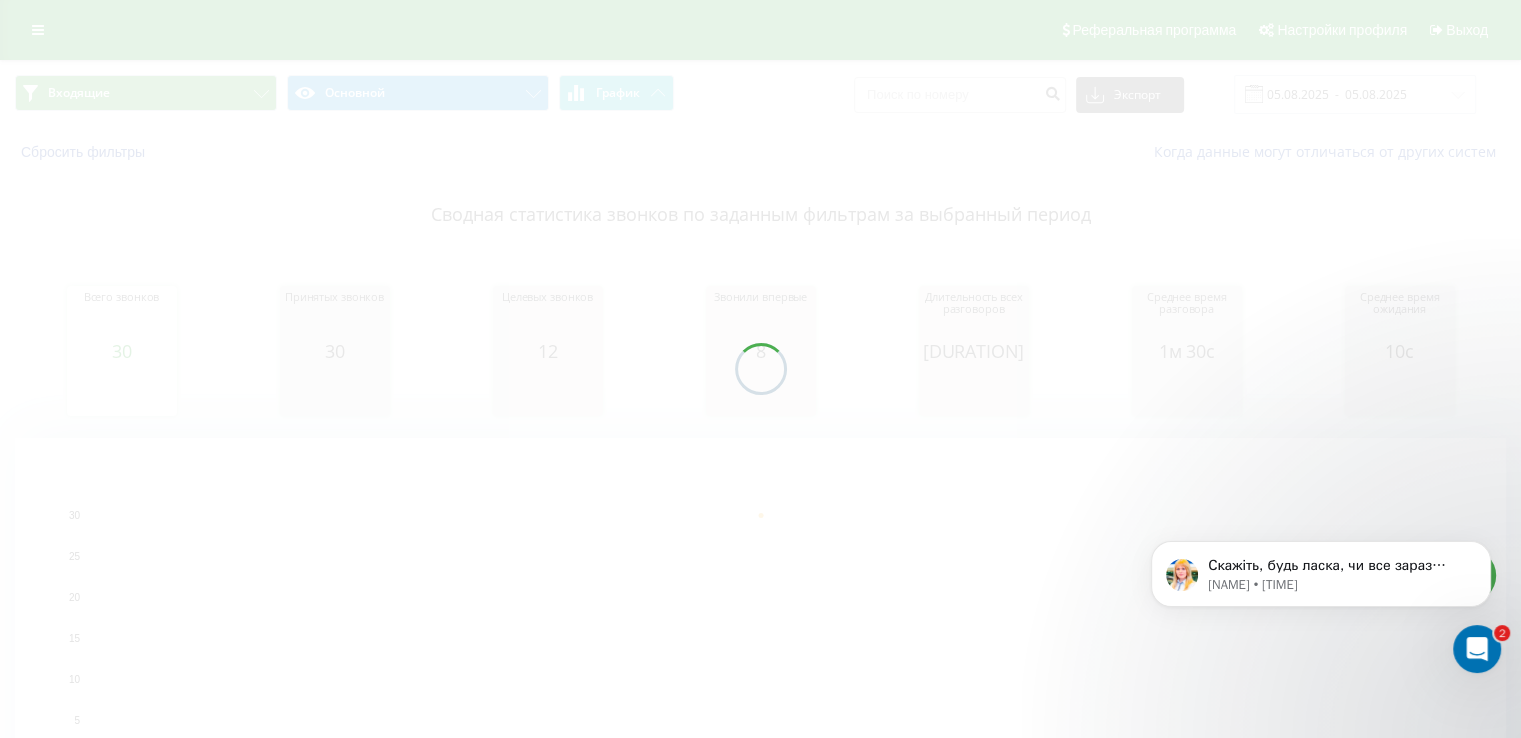 click at bounding box center [760, 369] 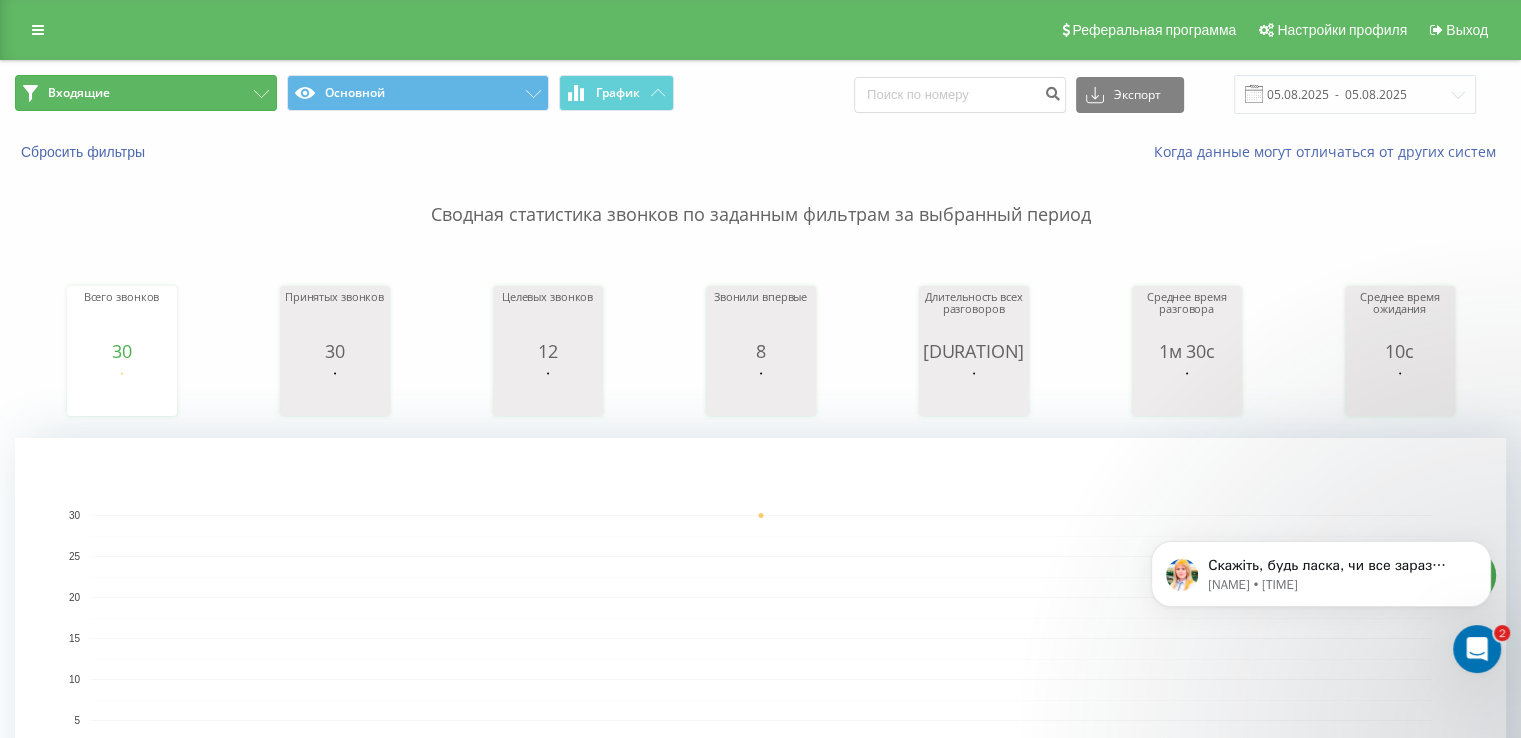 click on "Входящие" at bounding box center [146, 93] 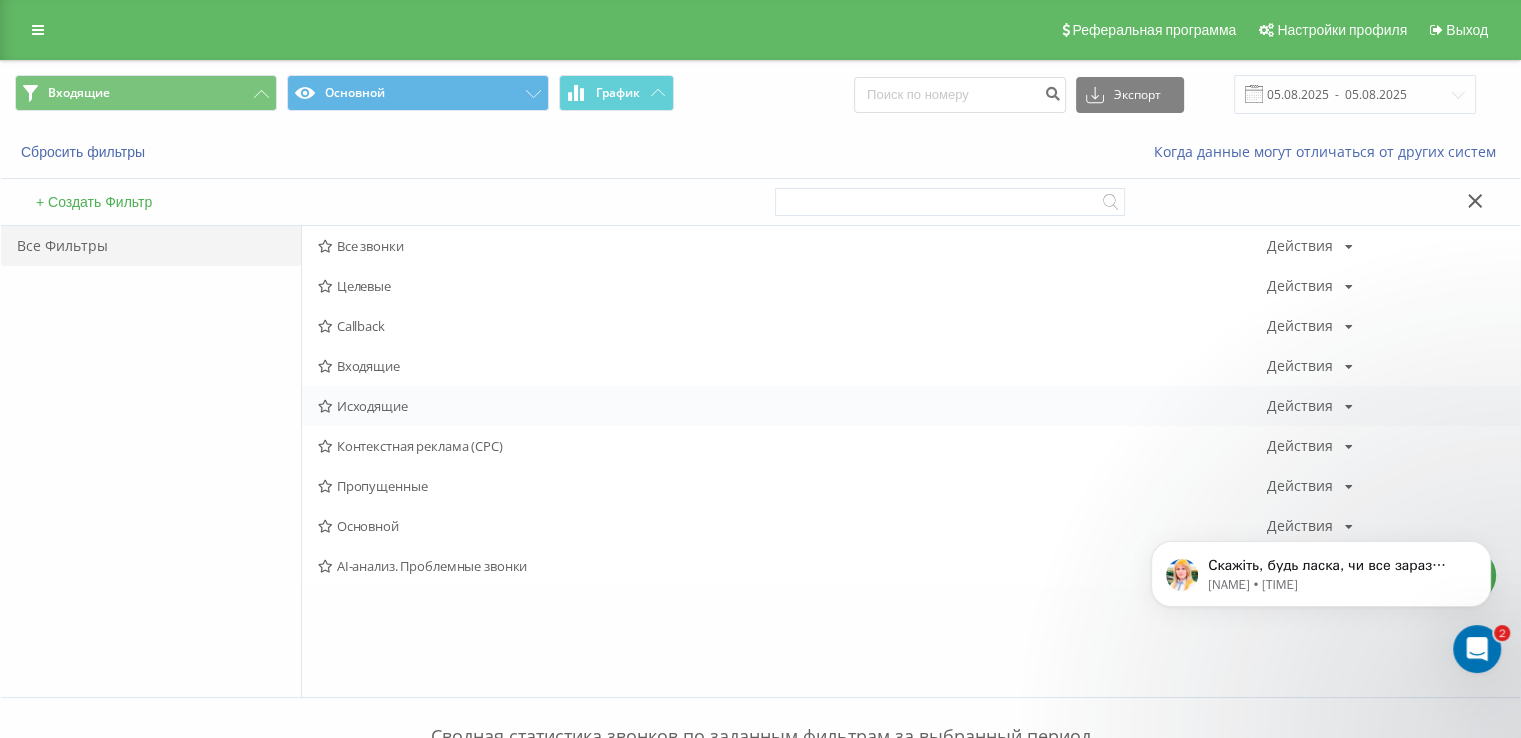 click on "Исходящие" at bounding box center [792, 406] 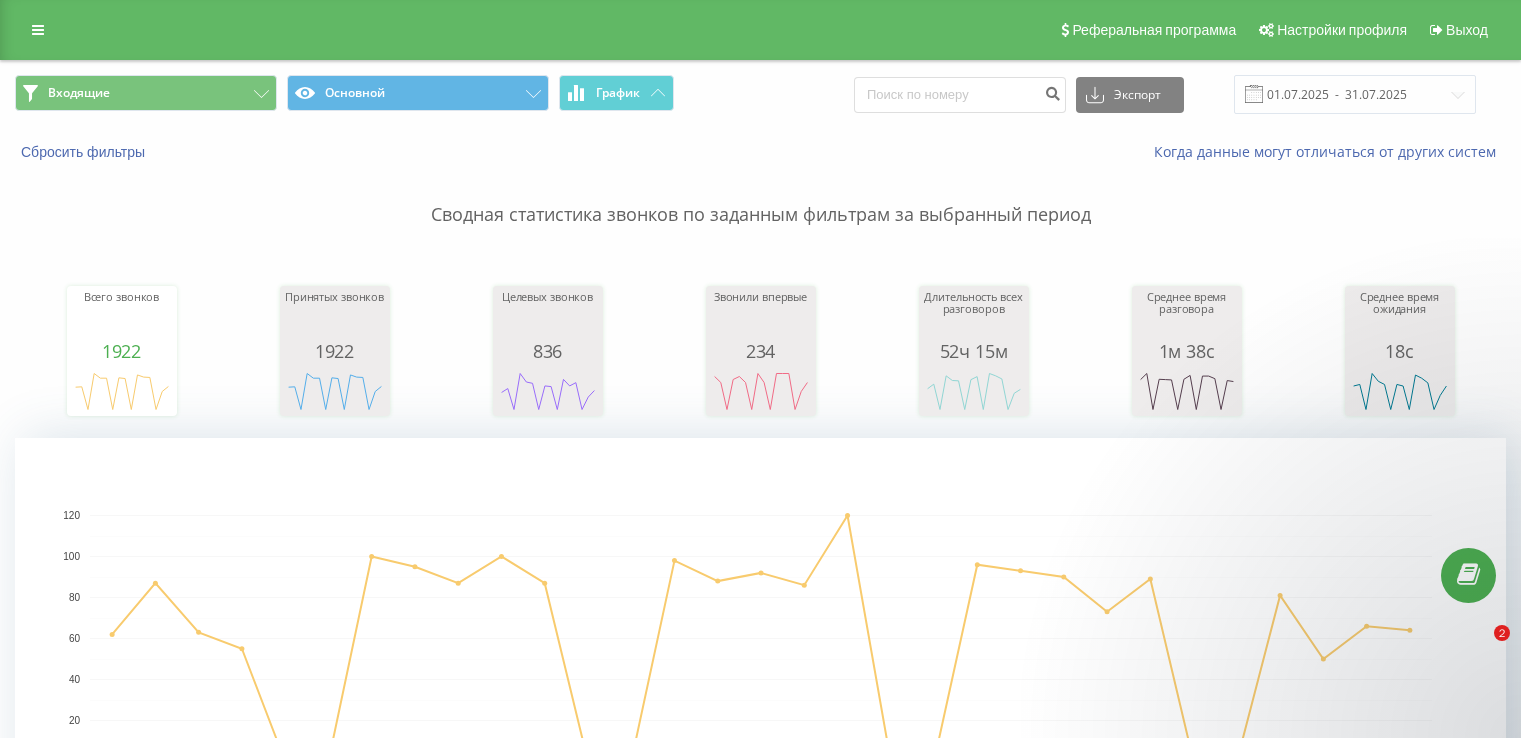 scroll, scrollTop: 0, scrollLeft: 0, axis: both 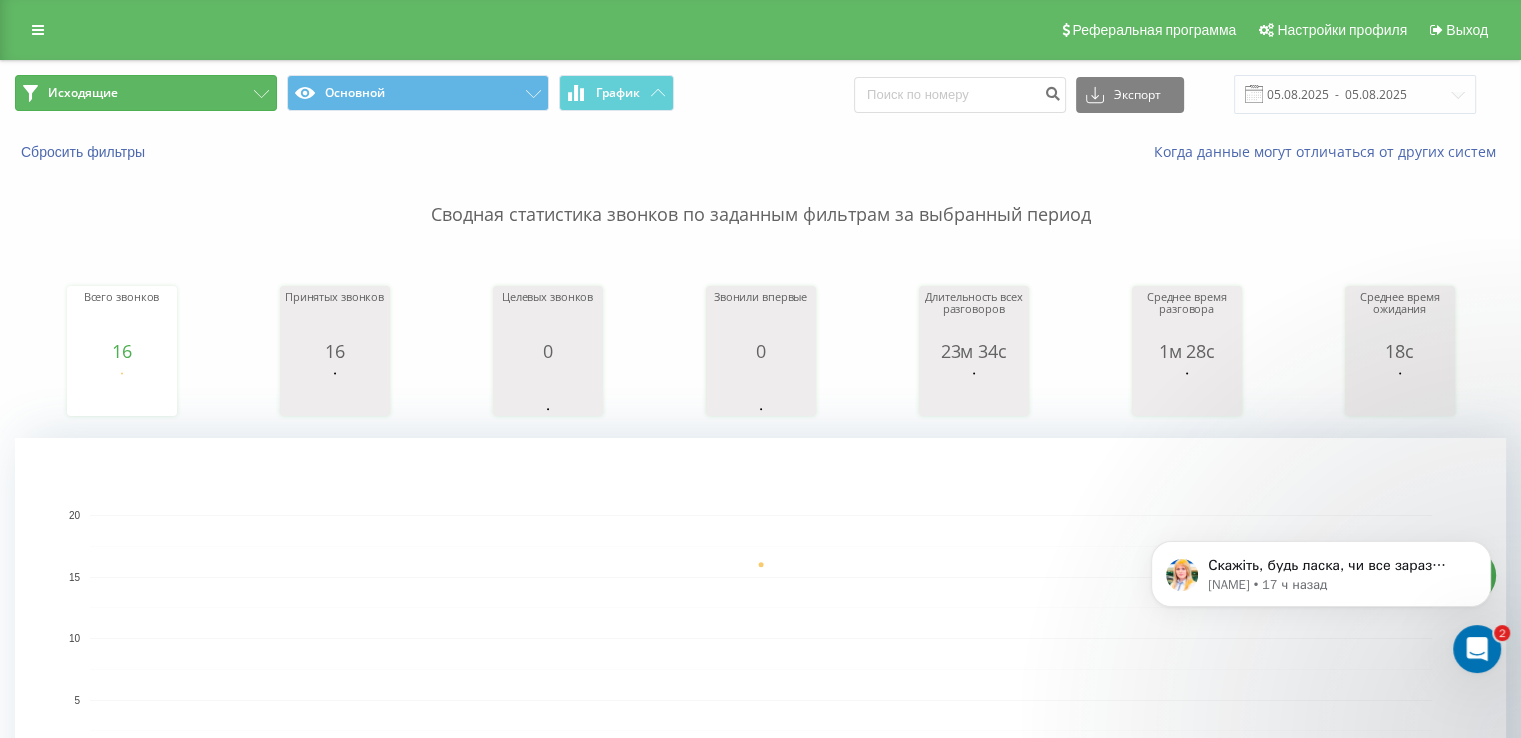 drag, startPoint x: 144, startPoint y: 107, endPoint x: 182, endPoint y: 133, distance: 46.043457 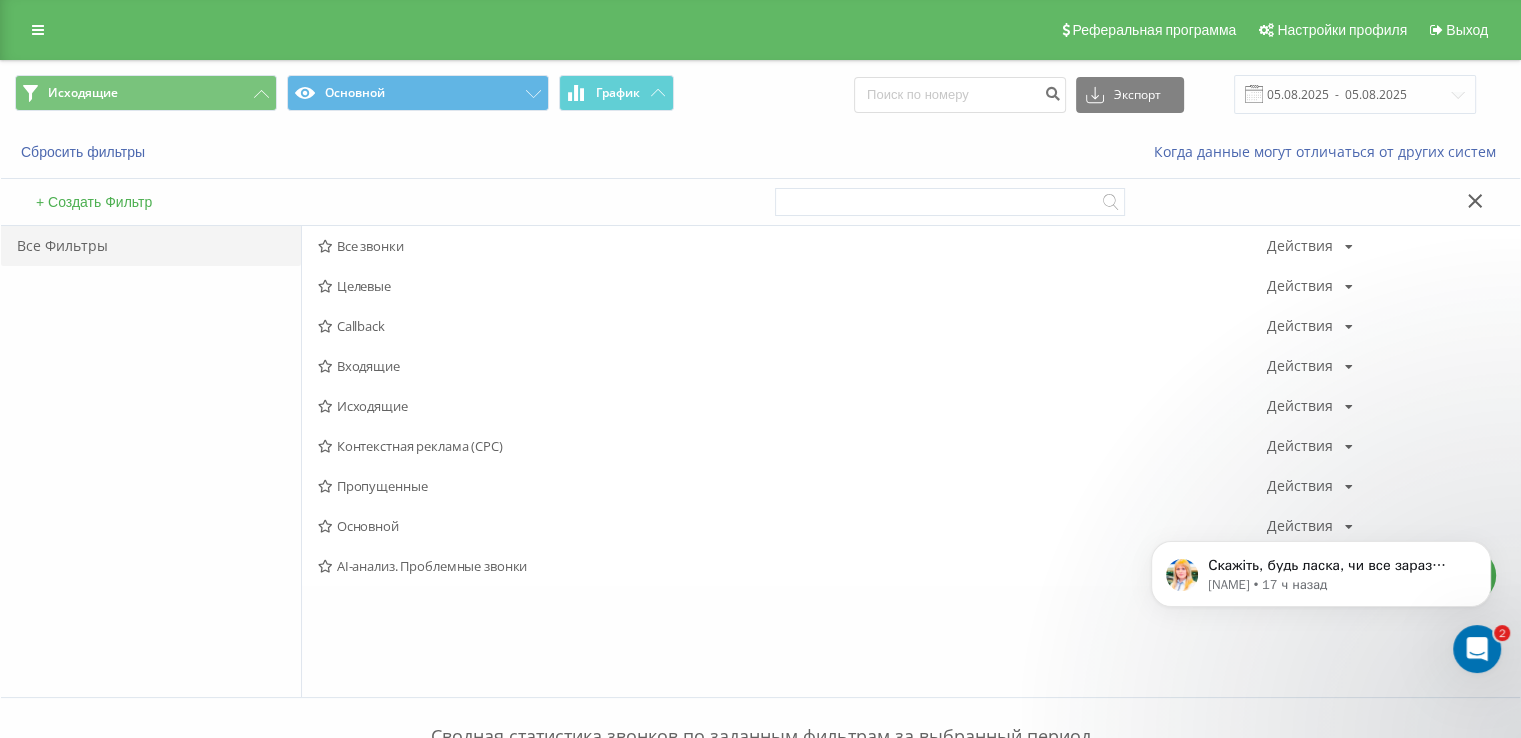 drag, startPoint x: 408, startPoint y: 401, endPoint x: 364, endPoint y: 371, distance: 53.25411 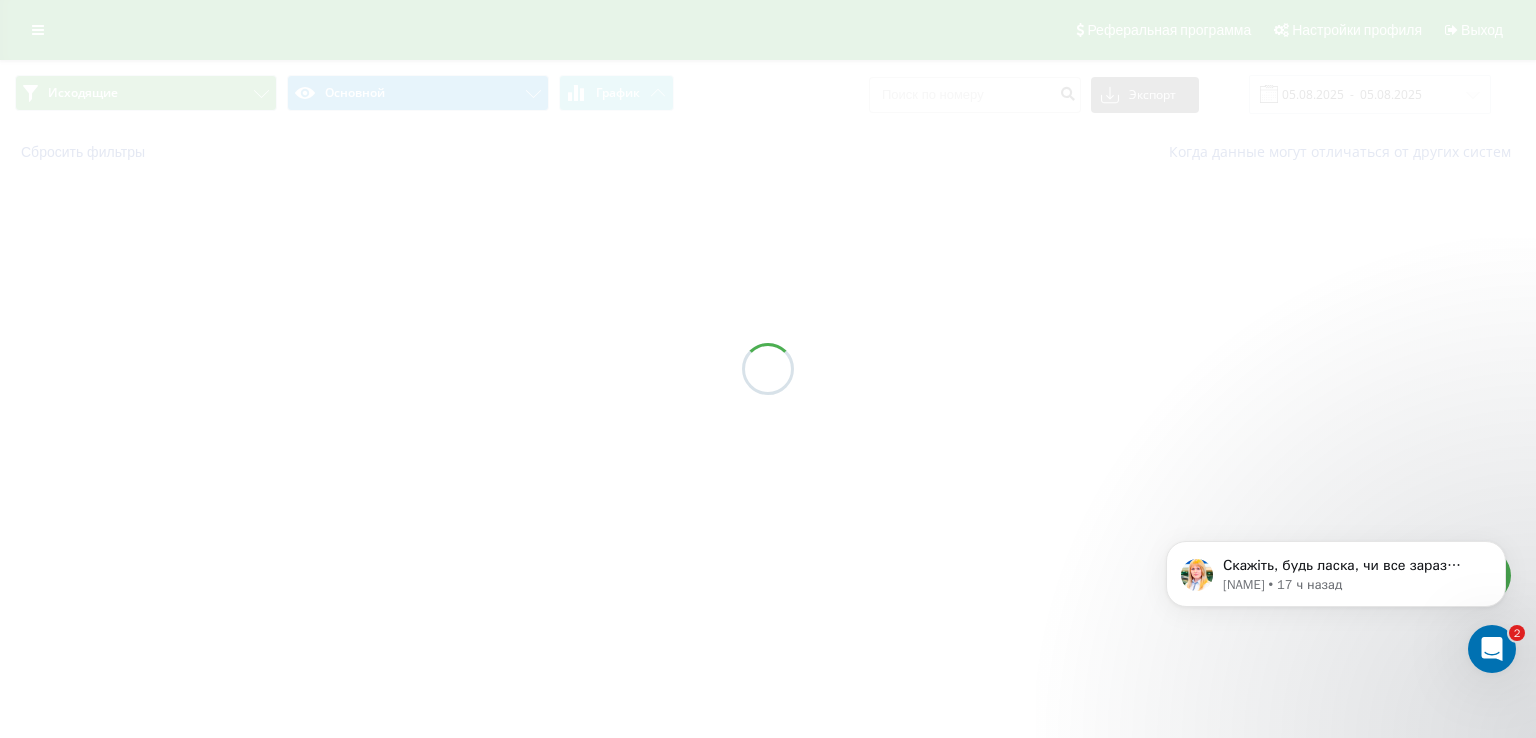click at bounding box center [768, 369] 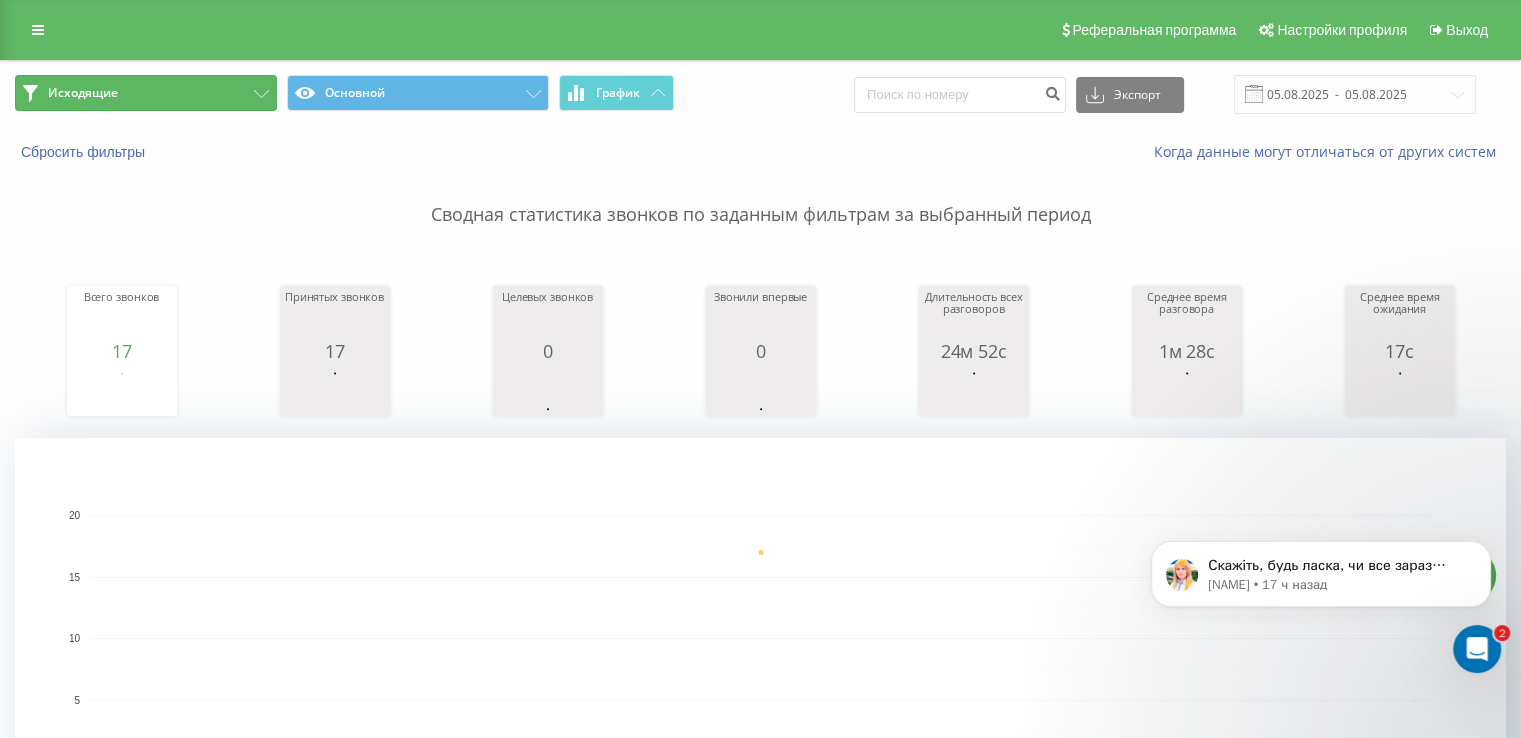 click on "Исходящие" at bounding box center (146, 93) 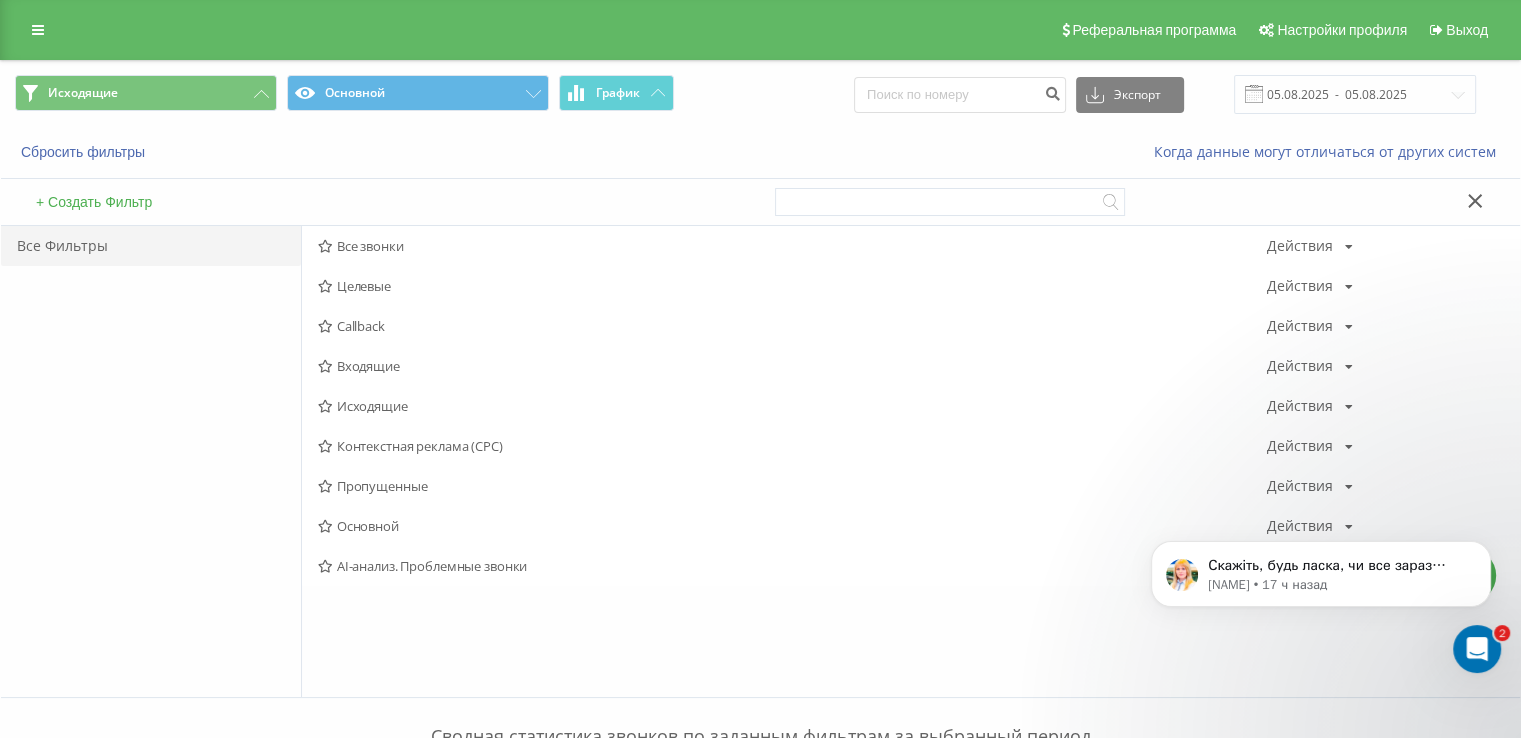 click on "Входящие" at bounding box center (792, 366) 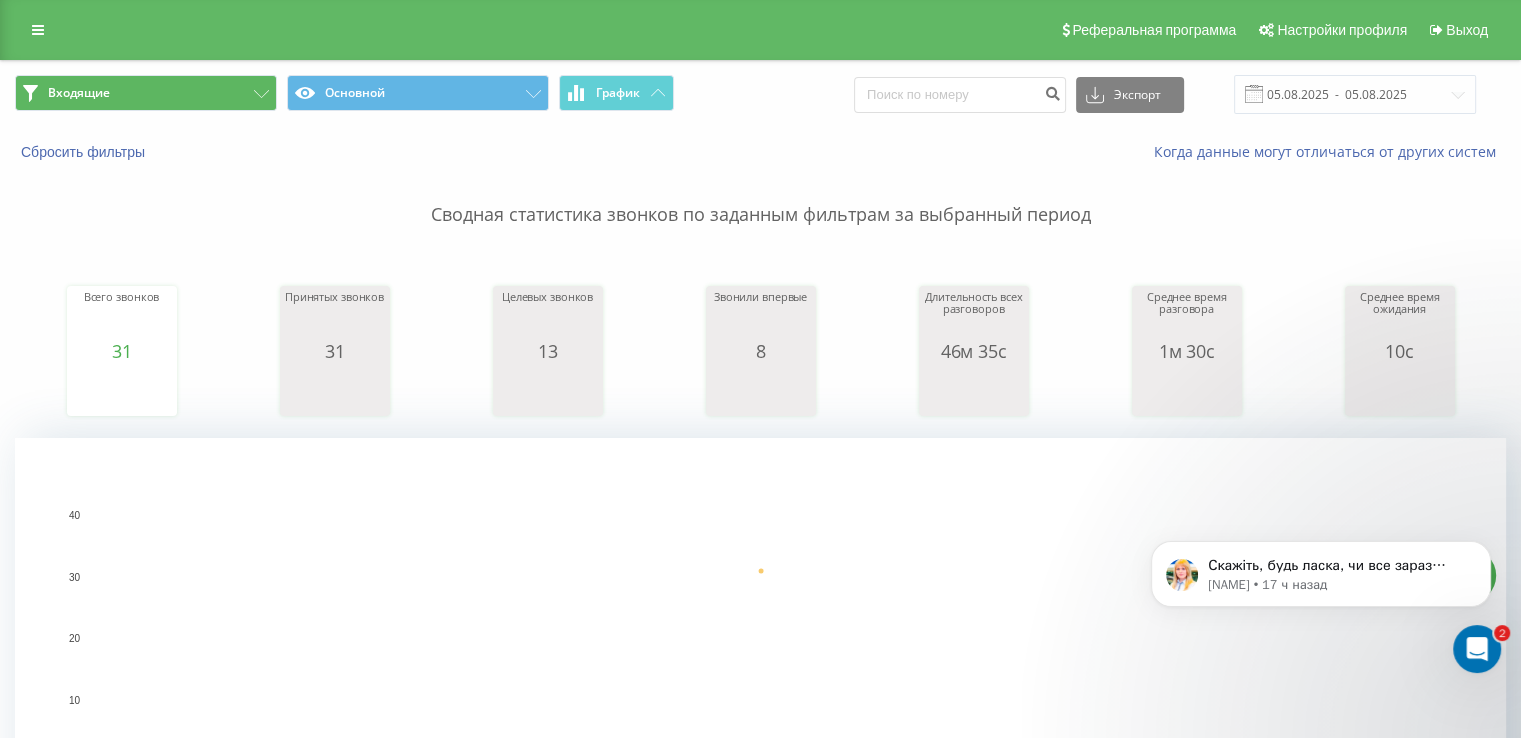 drag, startPoint x: 223, startPoint y: 115, endPoint x: 209, endPoint y: 98, distance: 22.022715 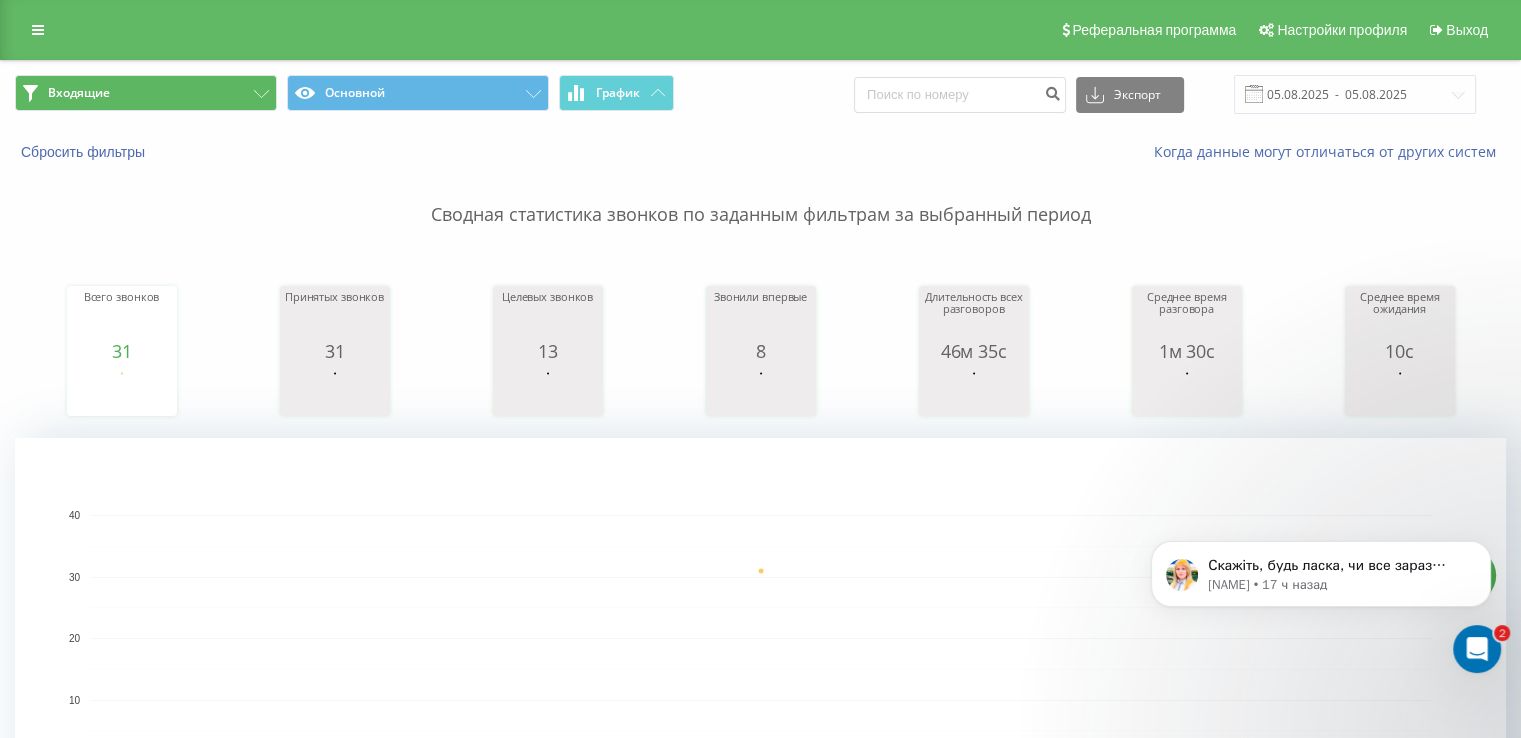 click on "Входящие Основной График Экспорт .csv .xls .xlsx 05.08.2025  -  05.08.2025" at bounding box center [760, 94] 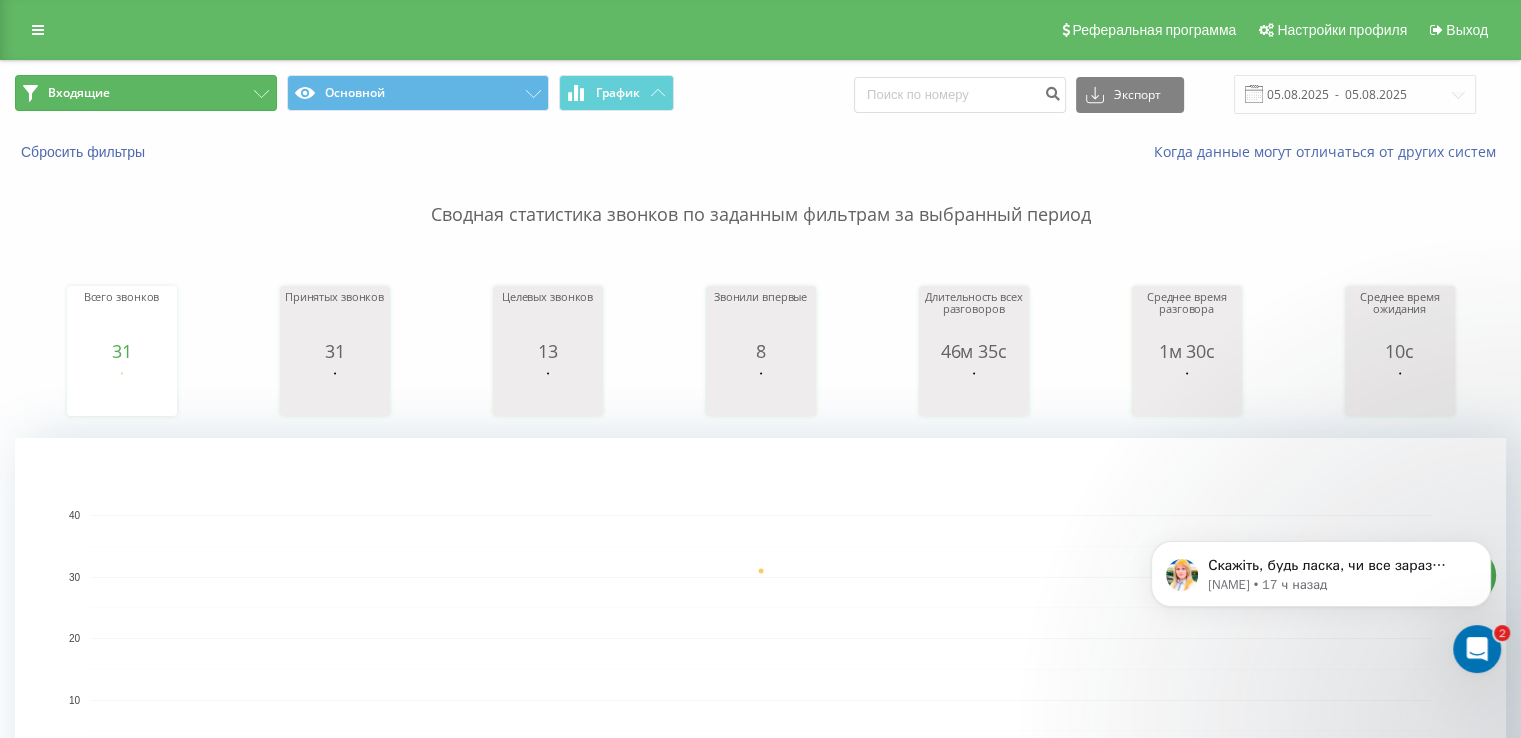 click on "Входящие" at bounding box center (146, 93) 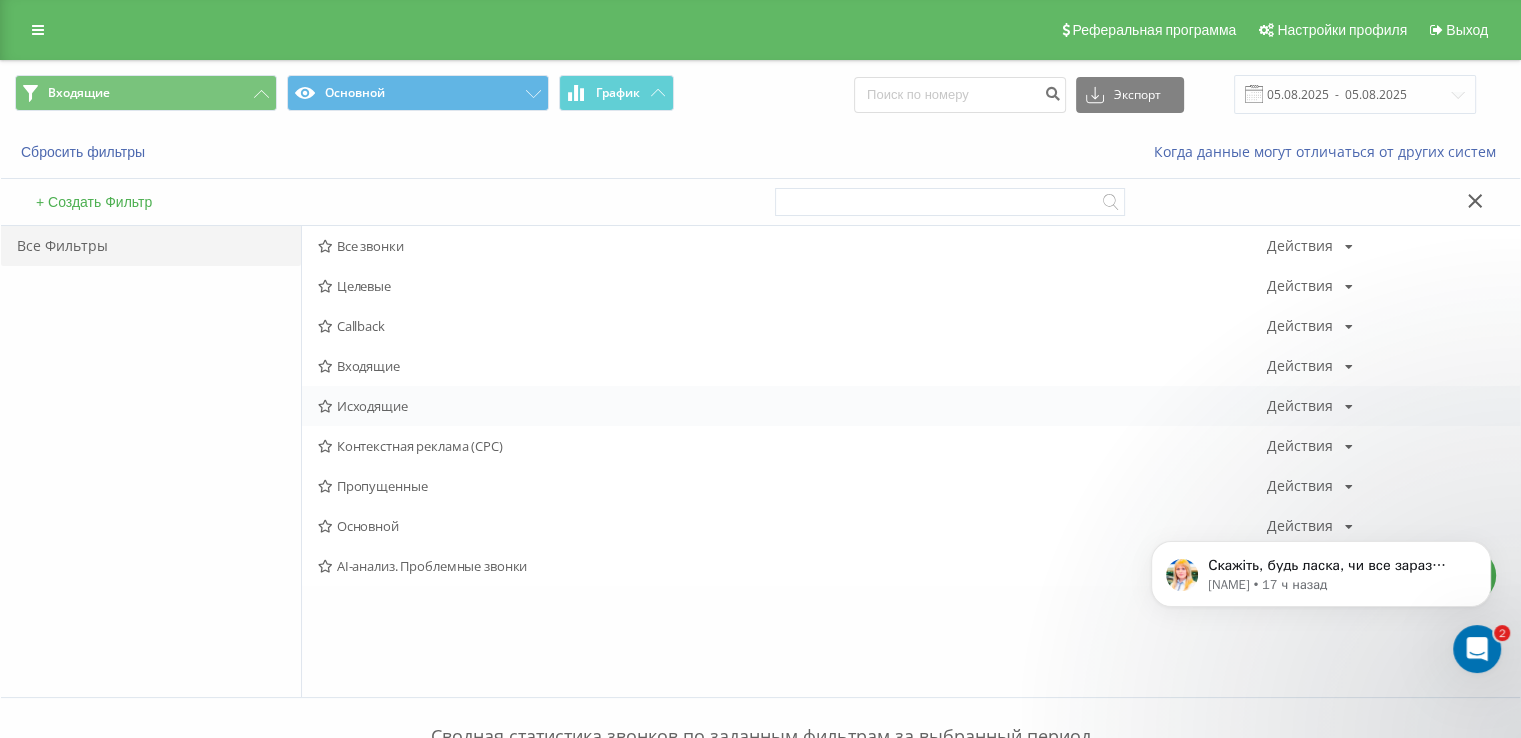 click on "Исходящие" at bounding box center [792, 406] 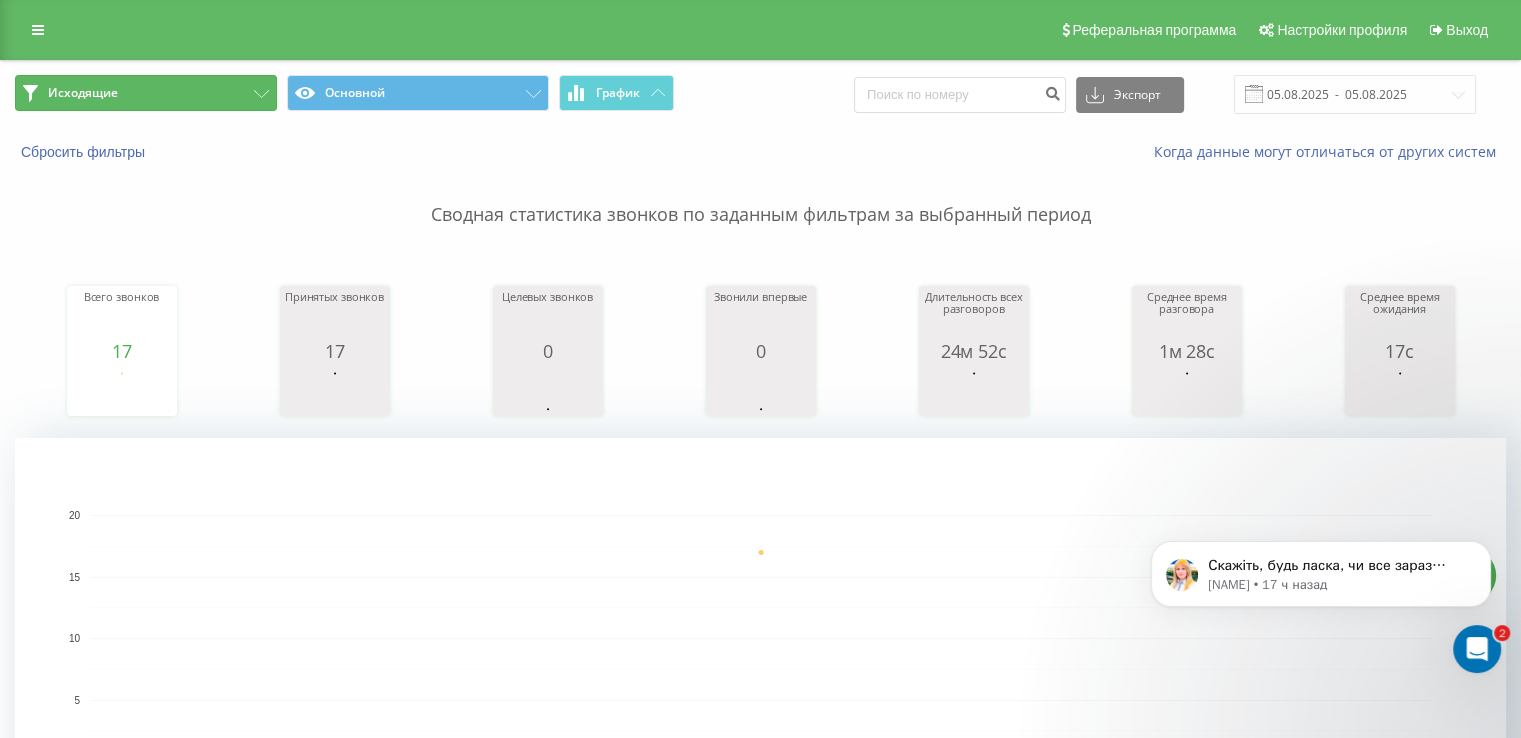 click on "Исходящие" at bounding box center [146, 93] 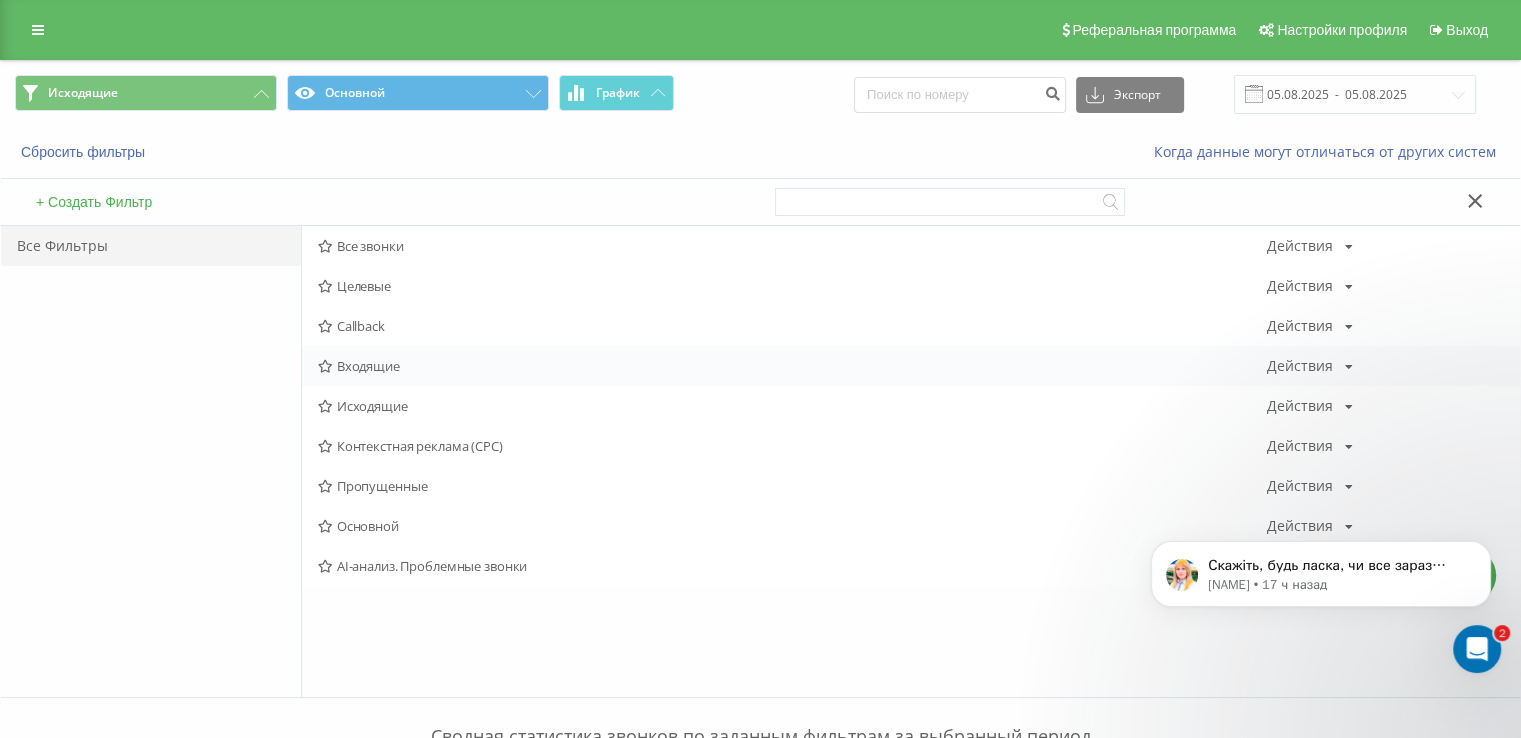 click on "Входящие" at bounding box center (792, 366) 